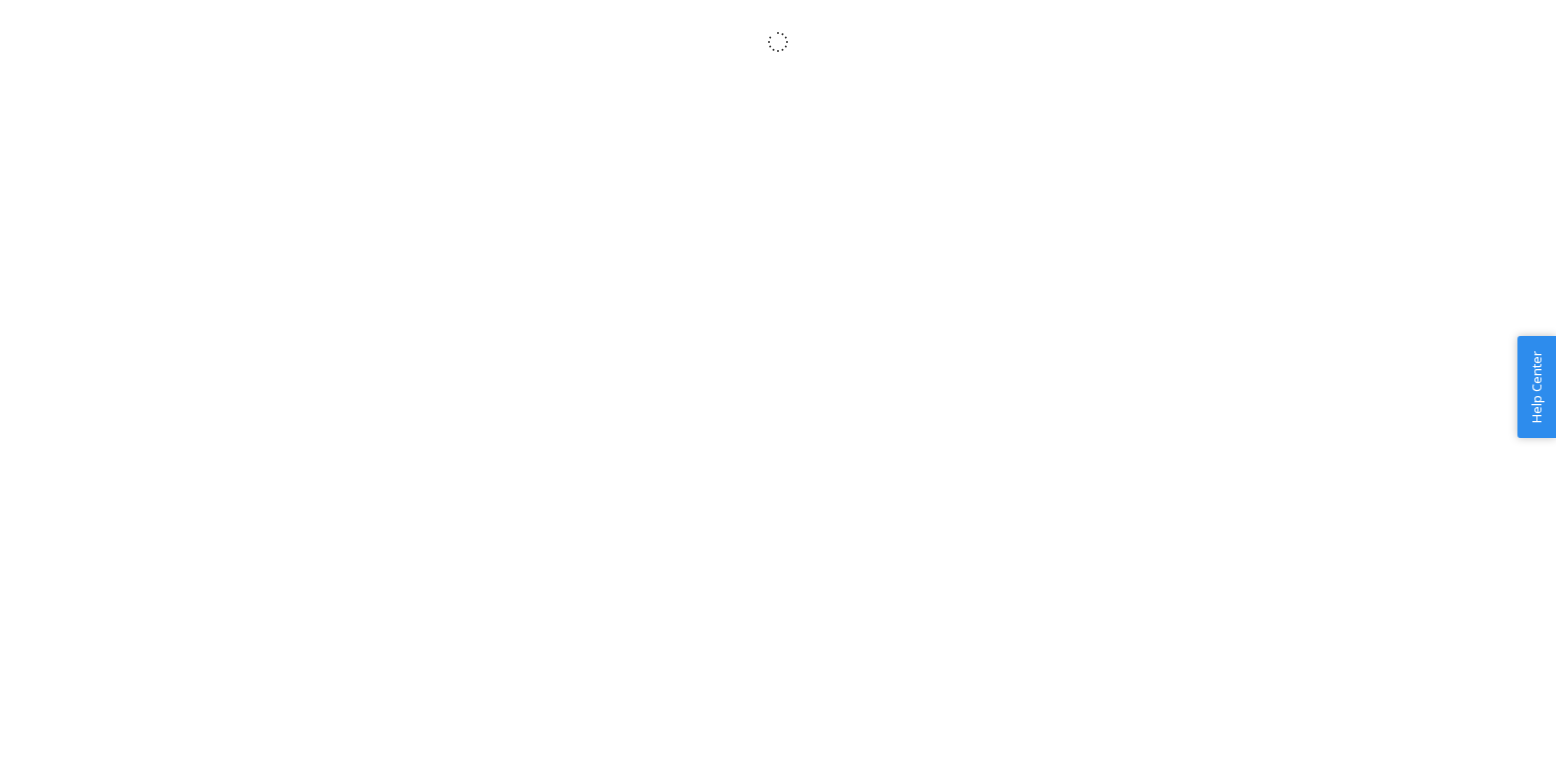 scroll, scrollTop: 0, scrollLeft: 0, axis: both 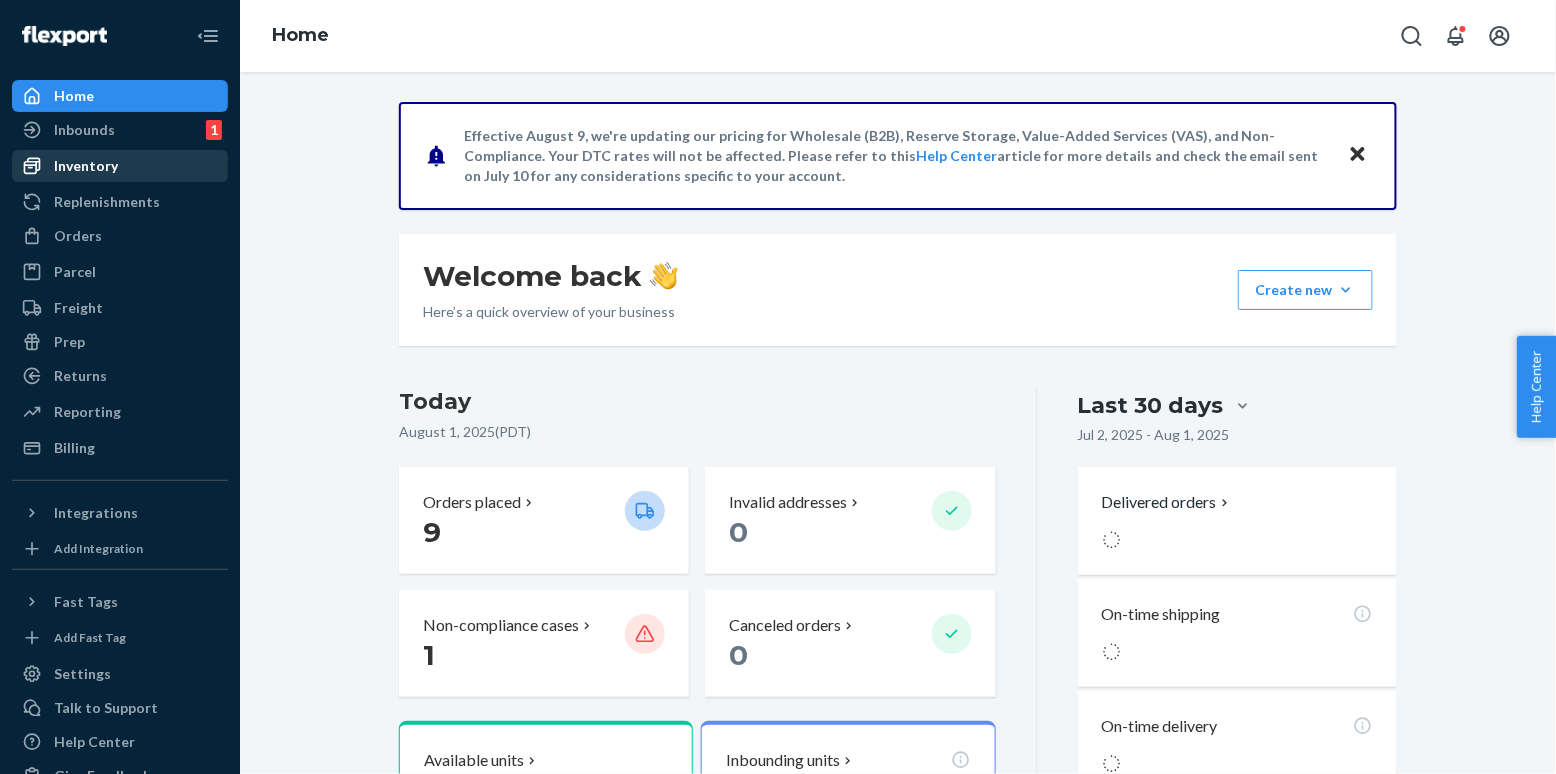 click on "Inventory" at bounding box center [86, 166] 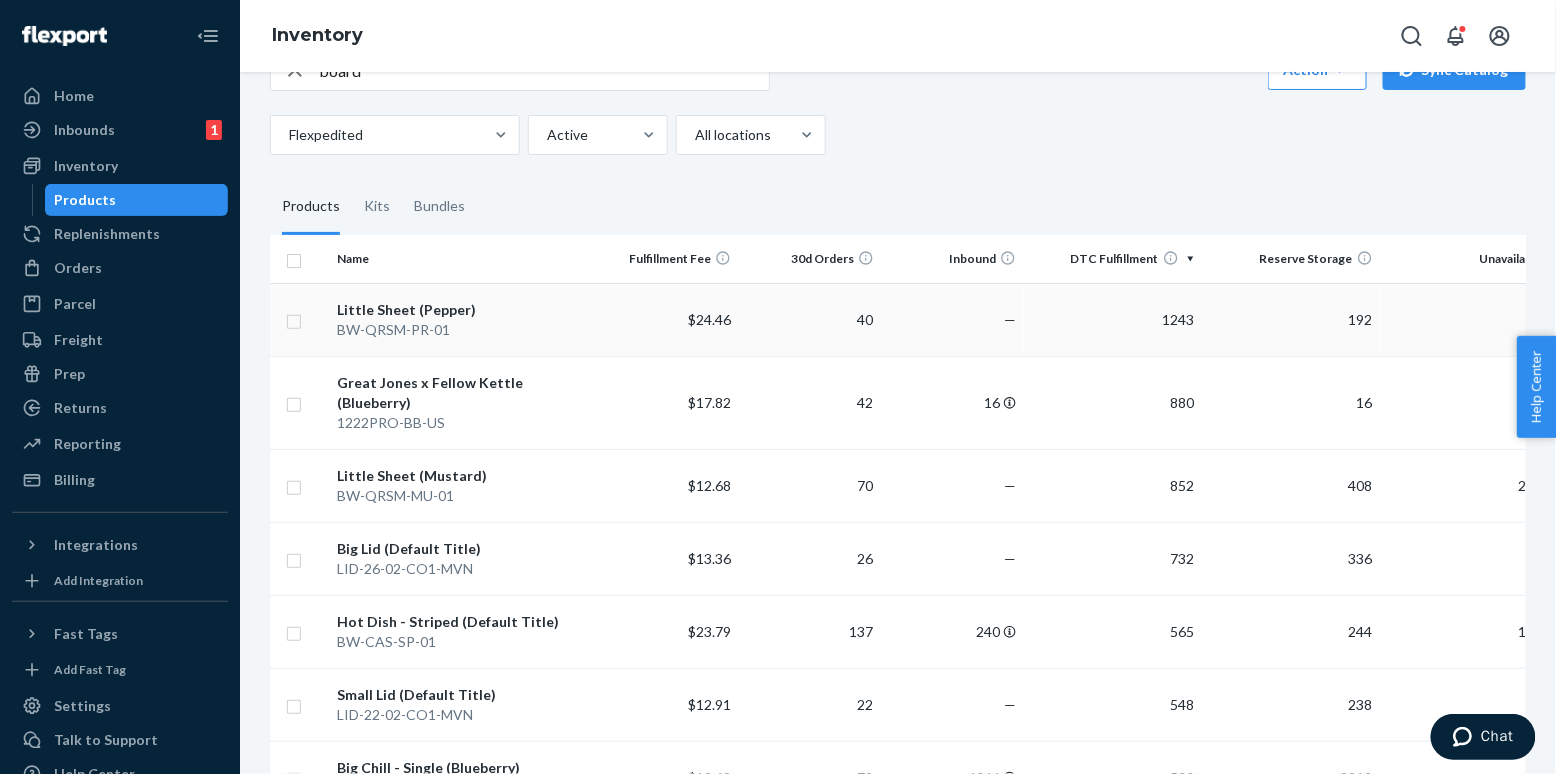 scroll, scrollTop: 11, scrollLeft: 0, axis: vertical 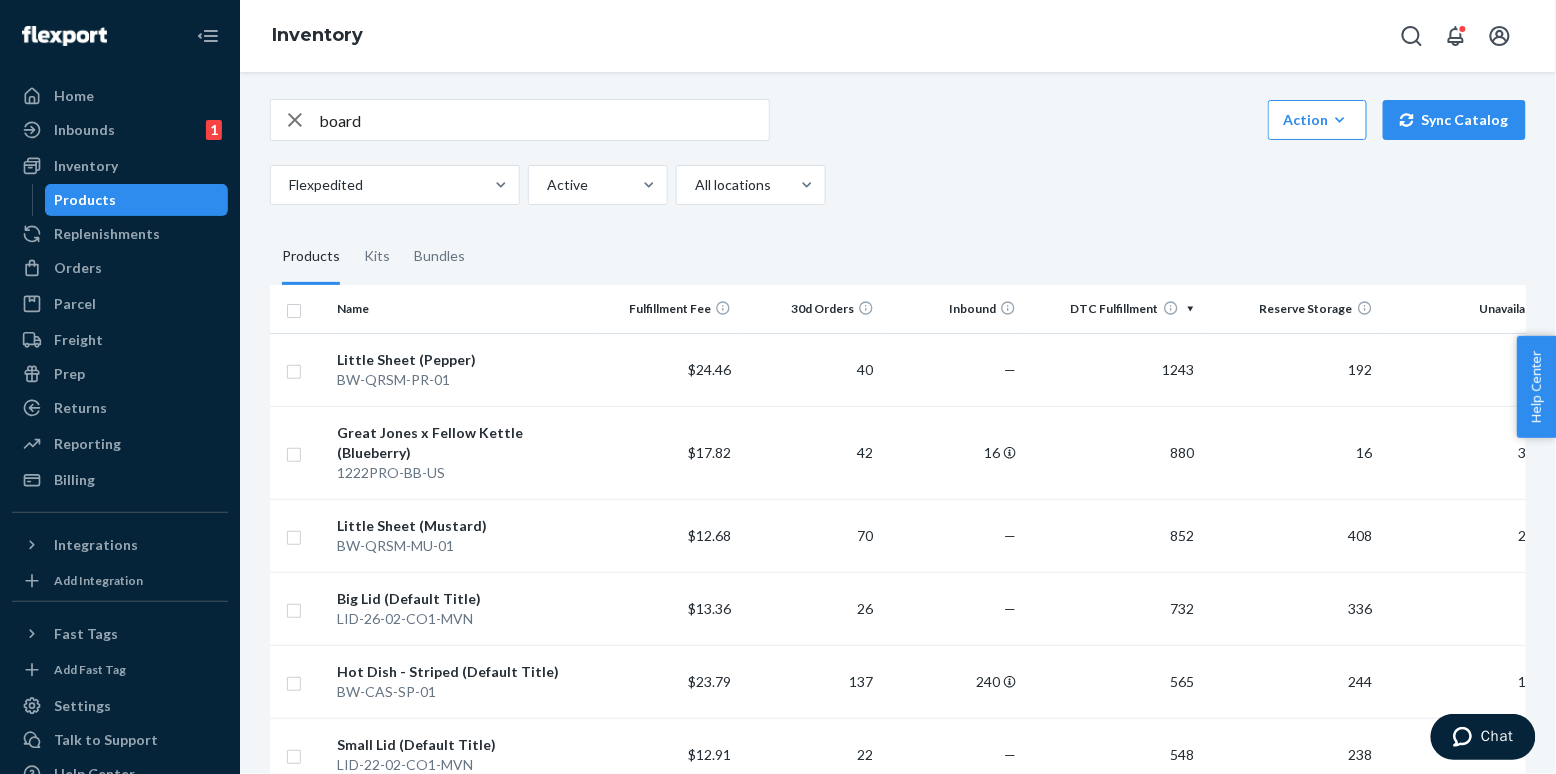 click on "board" at bounding box center (544, 120) 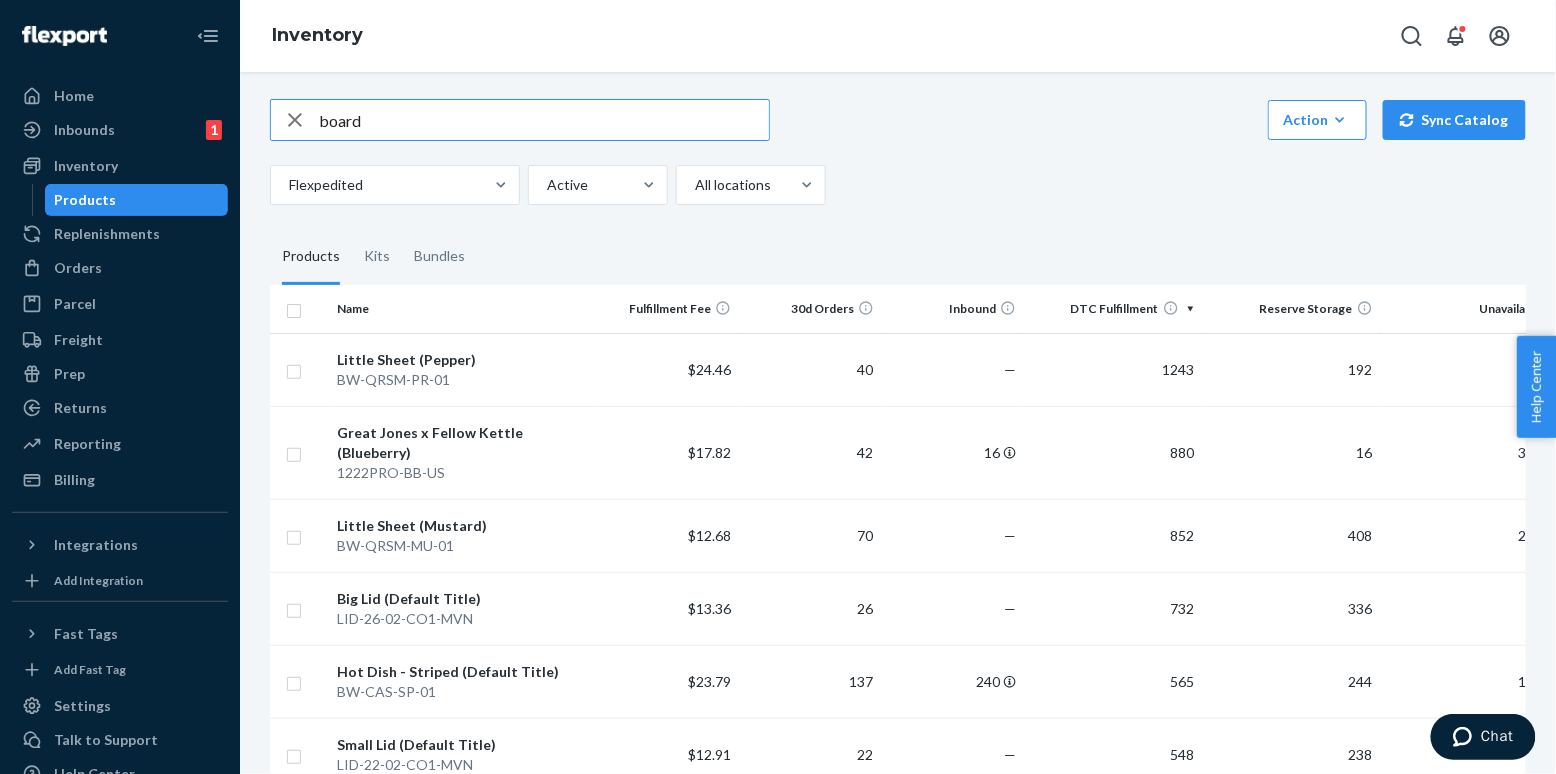 click on "board" at bounding box center (544, 120) 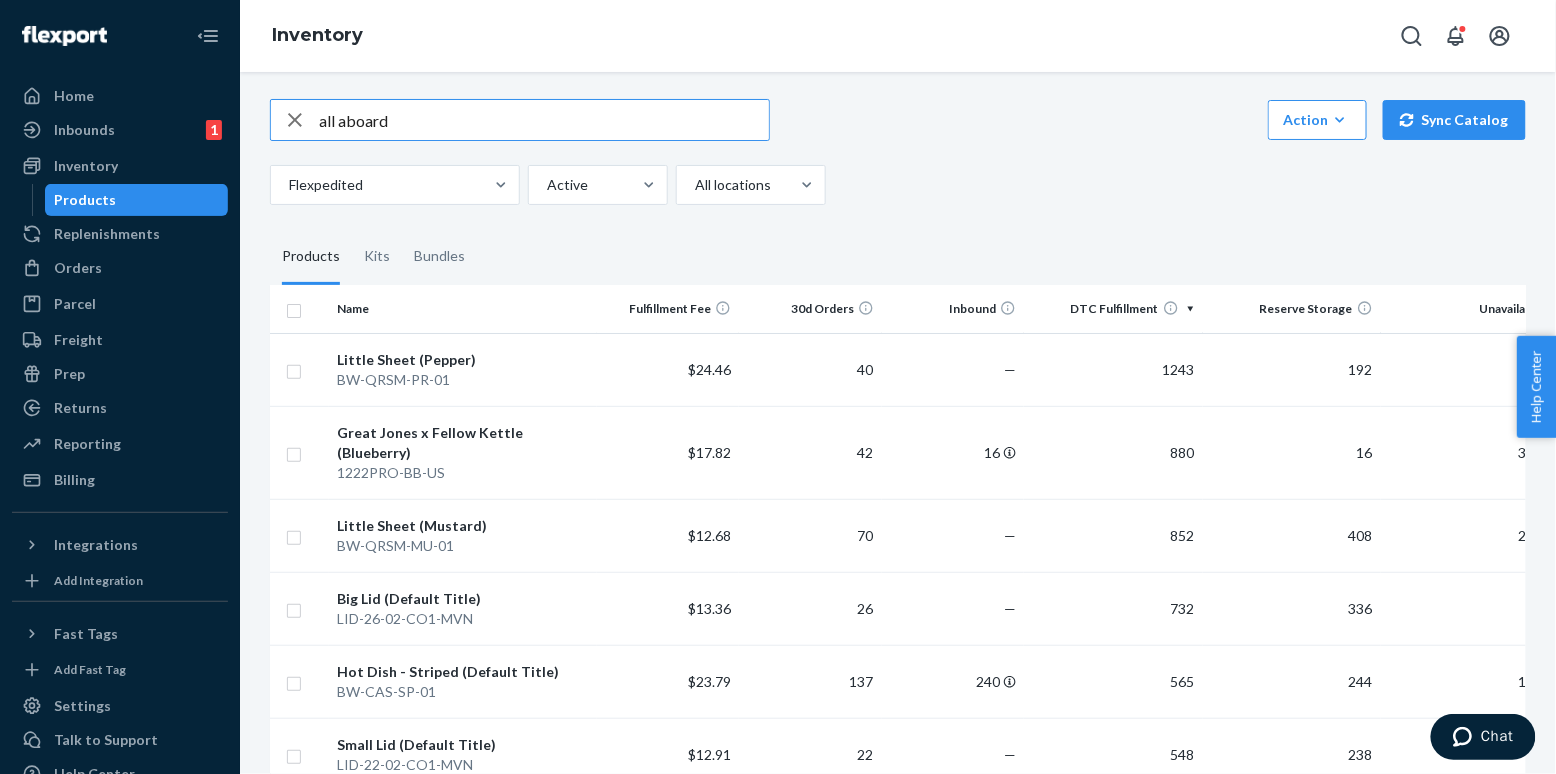 type on "all aboard" 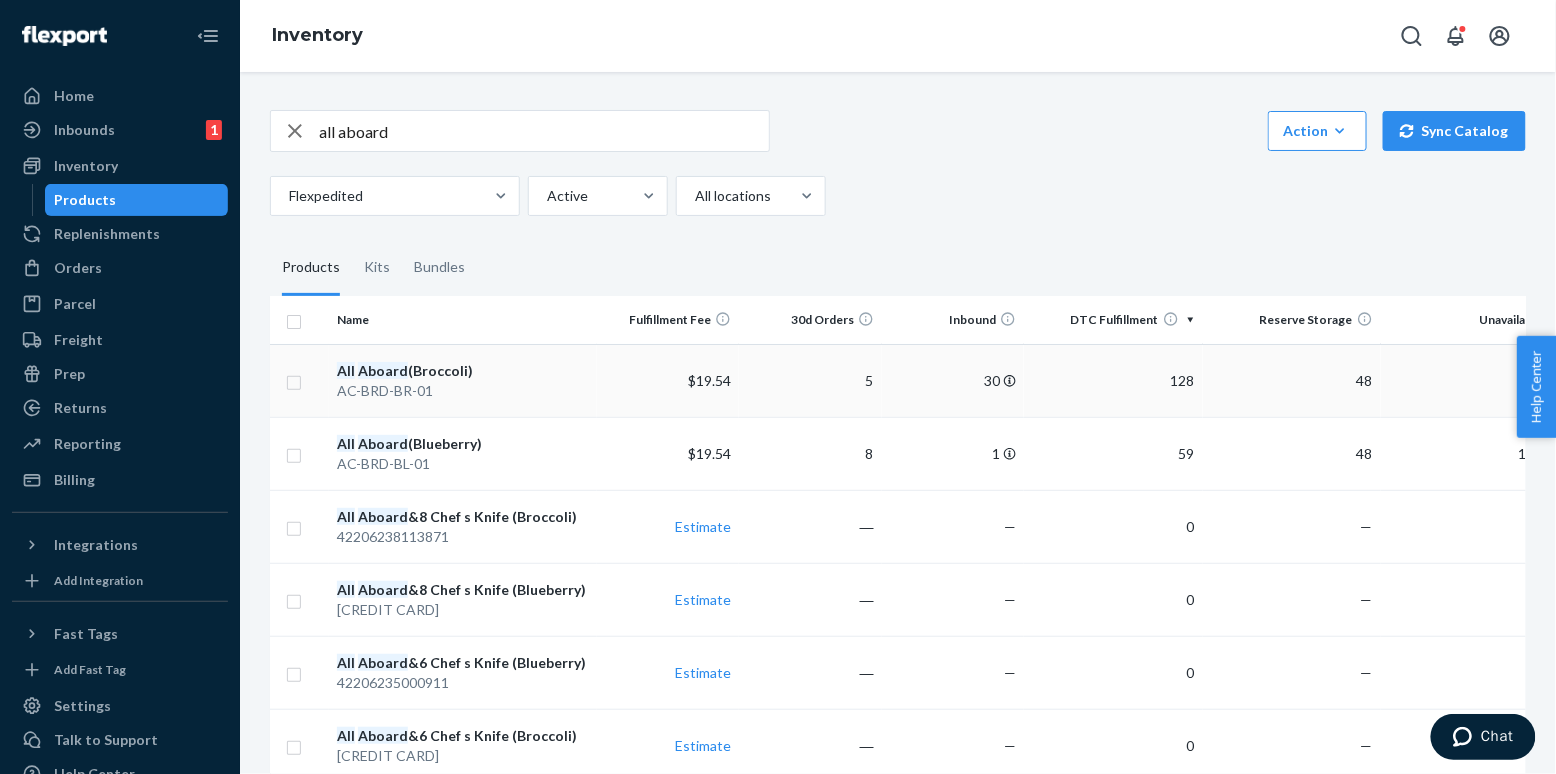 click on "AC-BRD-BR-01" at bounding box center [462, 391] 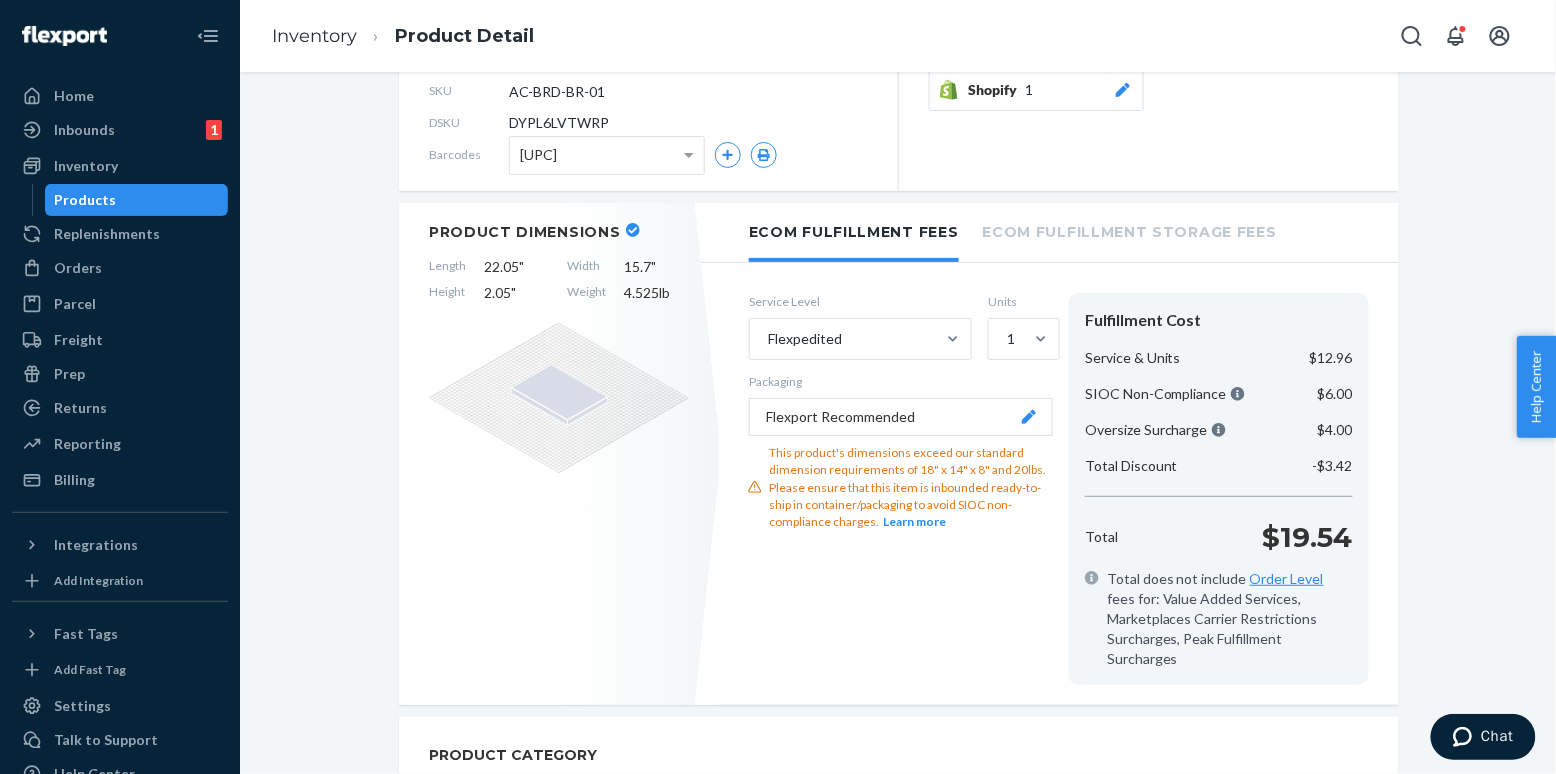 scroll, scrollTop: 0, scrollLeft: 0, axis: both 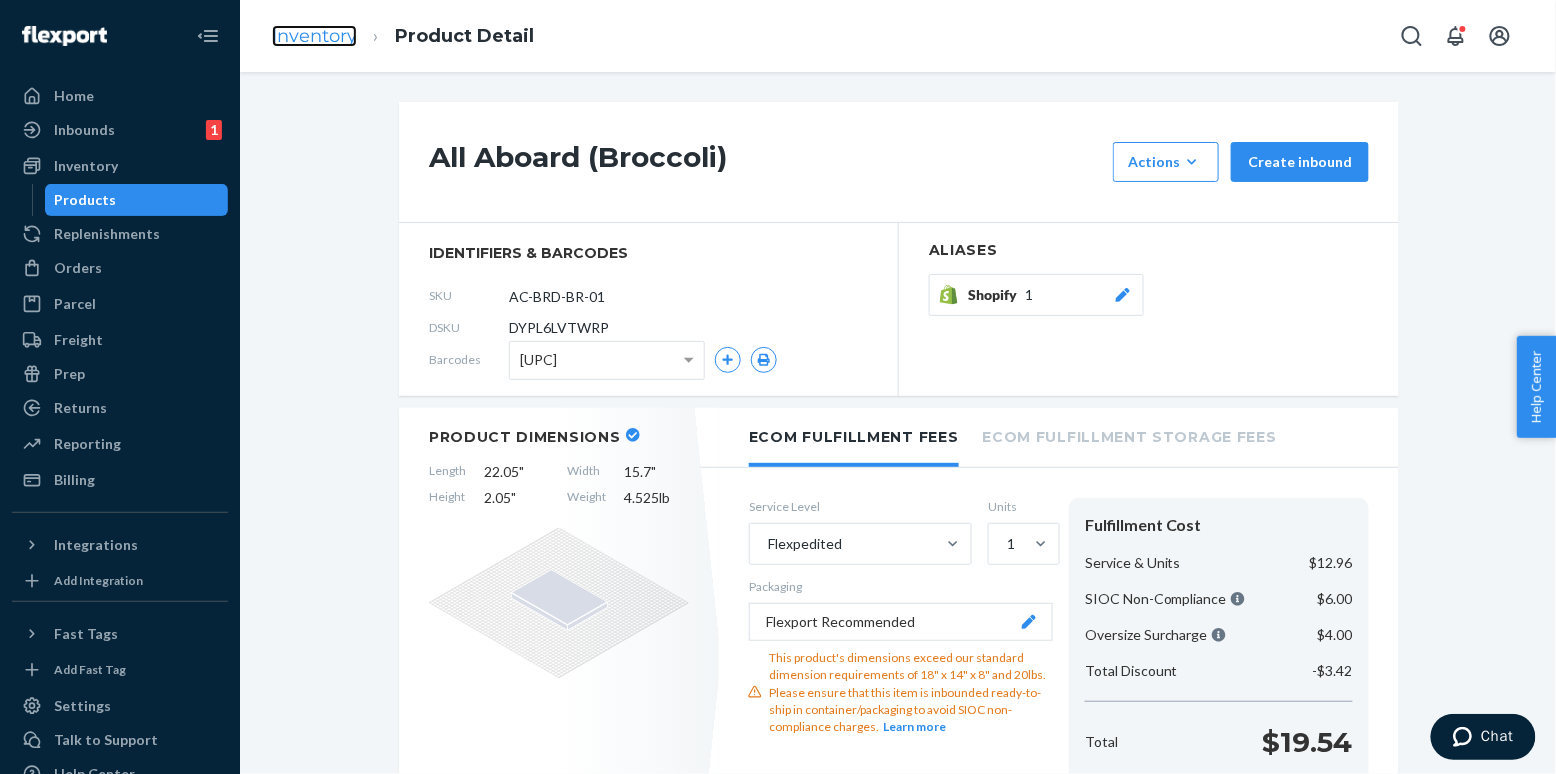 click on "Inventory" at bounding box center [314, 36] 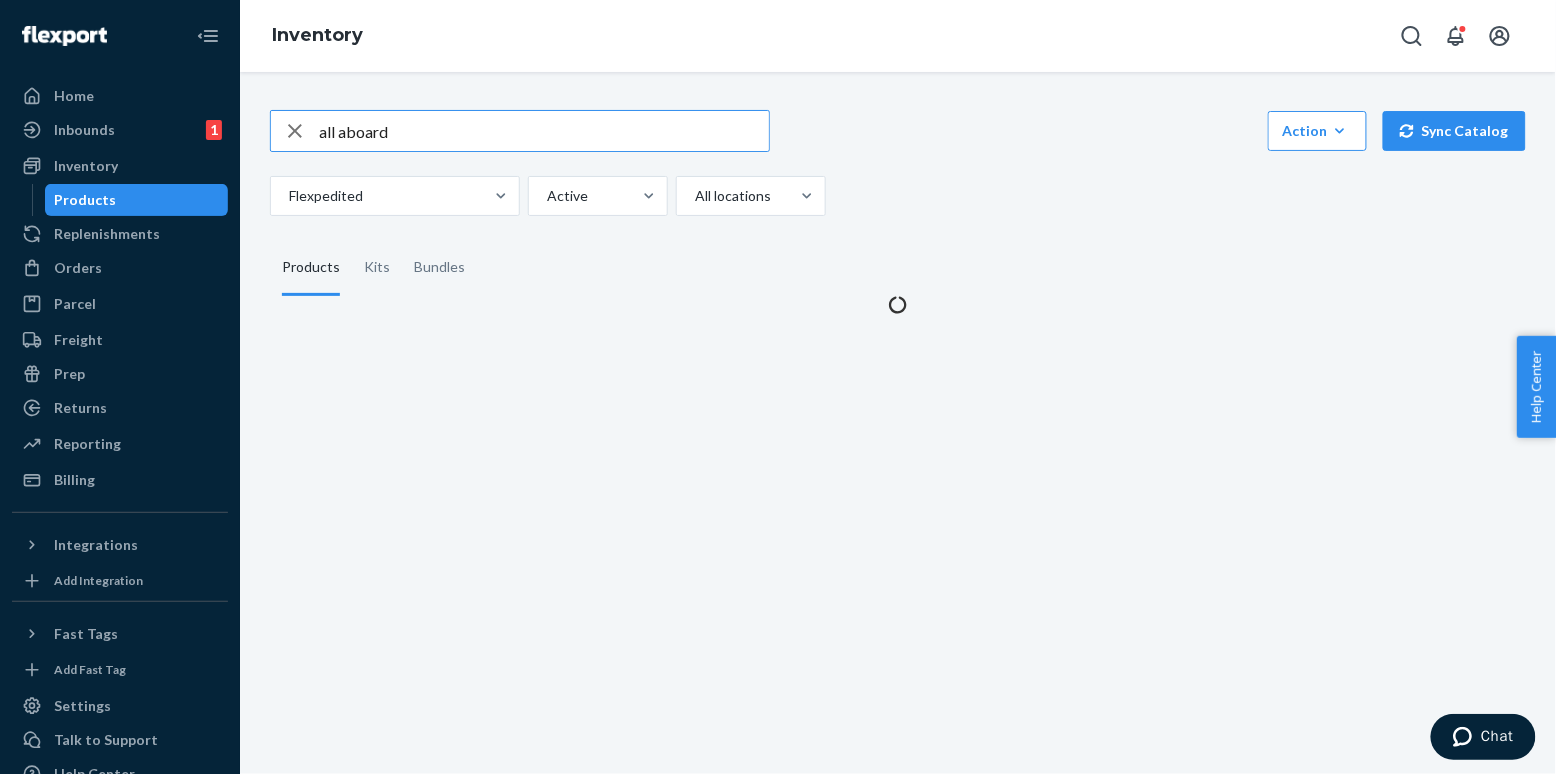 click on "all aboard" at bounding box center [544, 131] 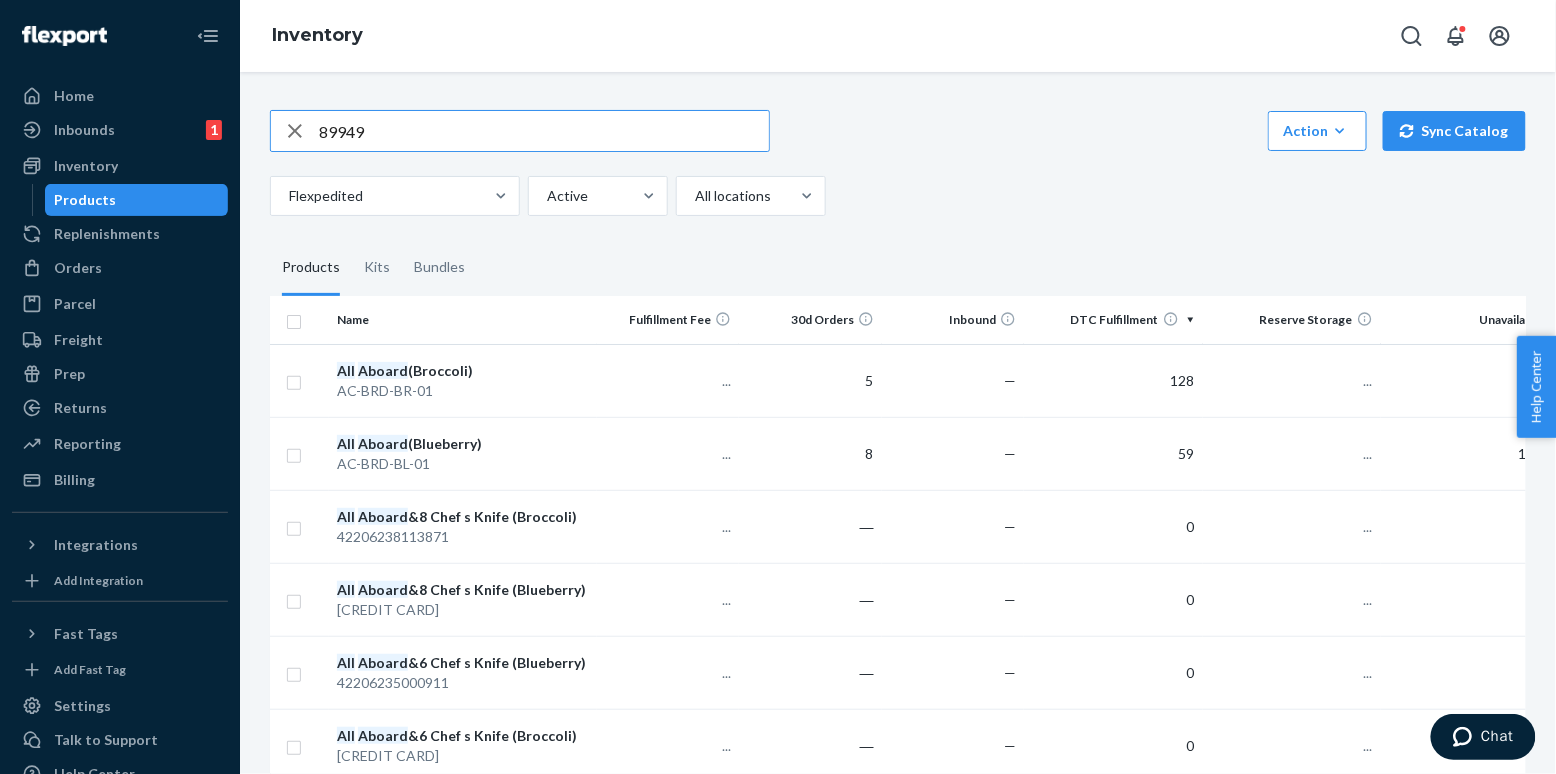type on "89949" 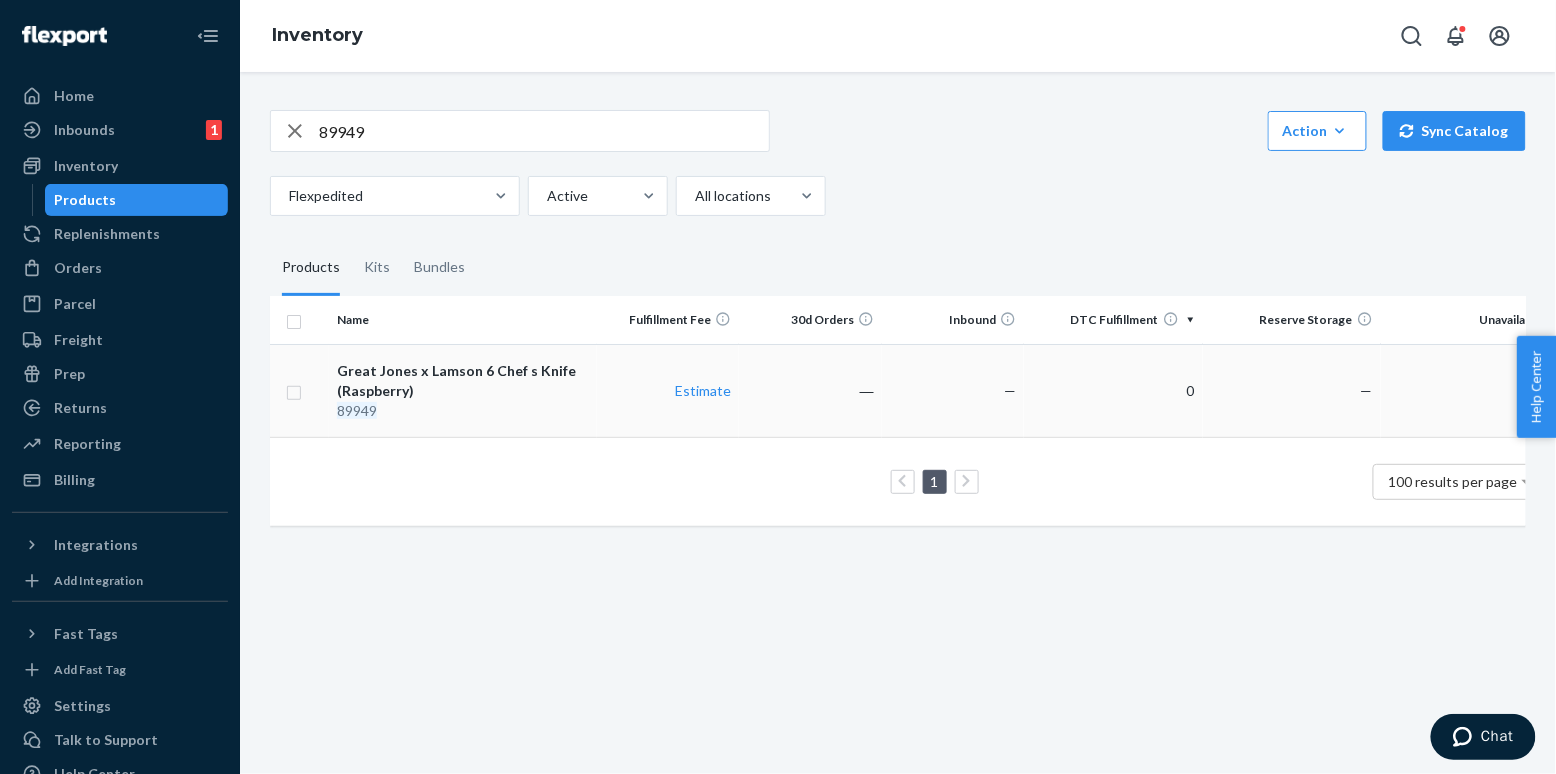 click on "Great Jones x Lamson 6 Chef s Knife (Raspberry)" at bounding box center [462, 381] 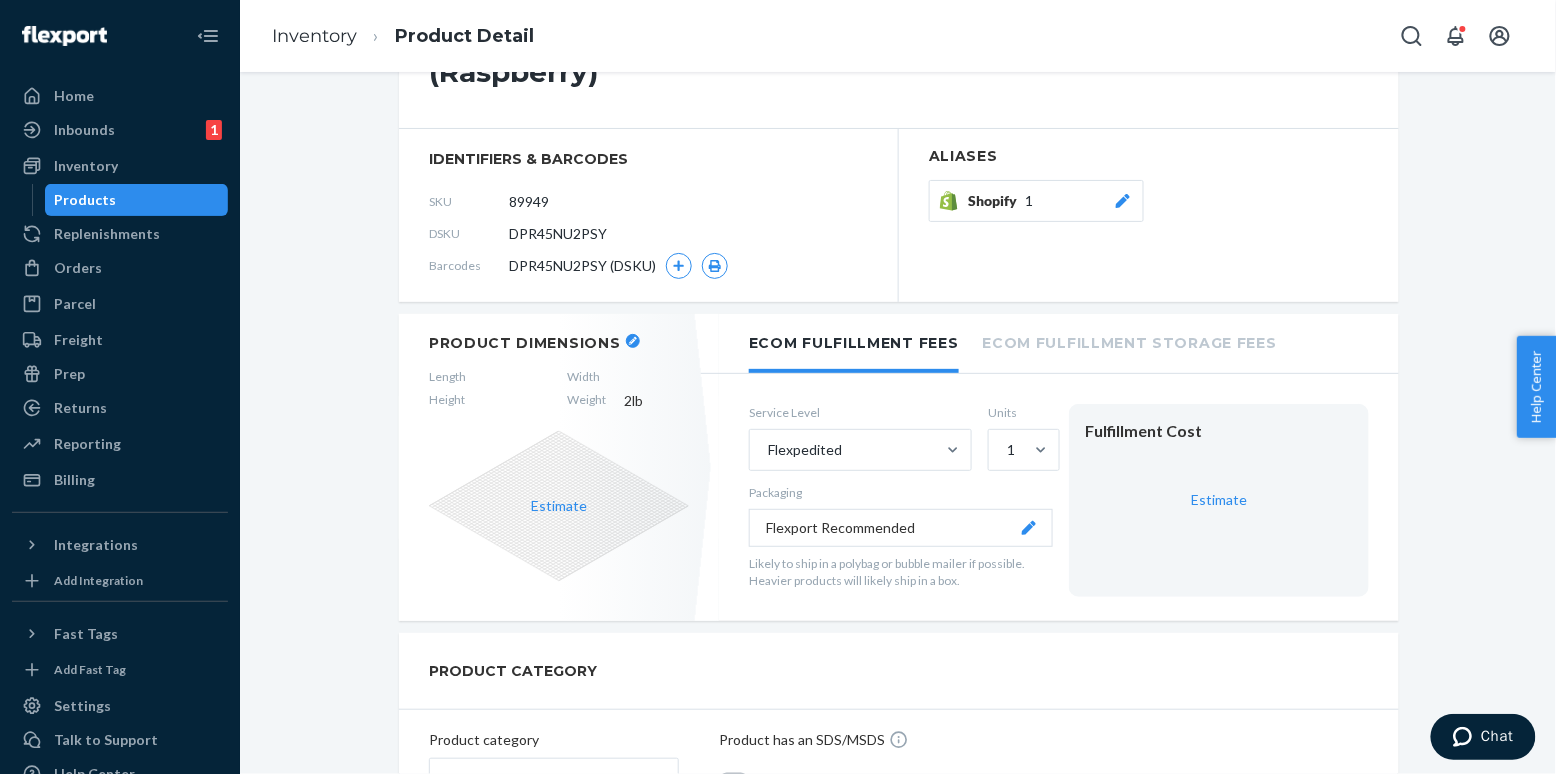 scroll, scrollTop: 0, scrollLeft: 0, axis: both 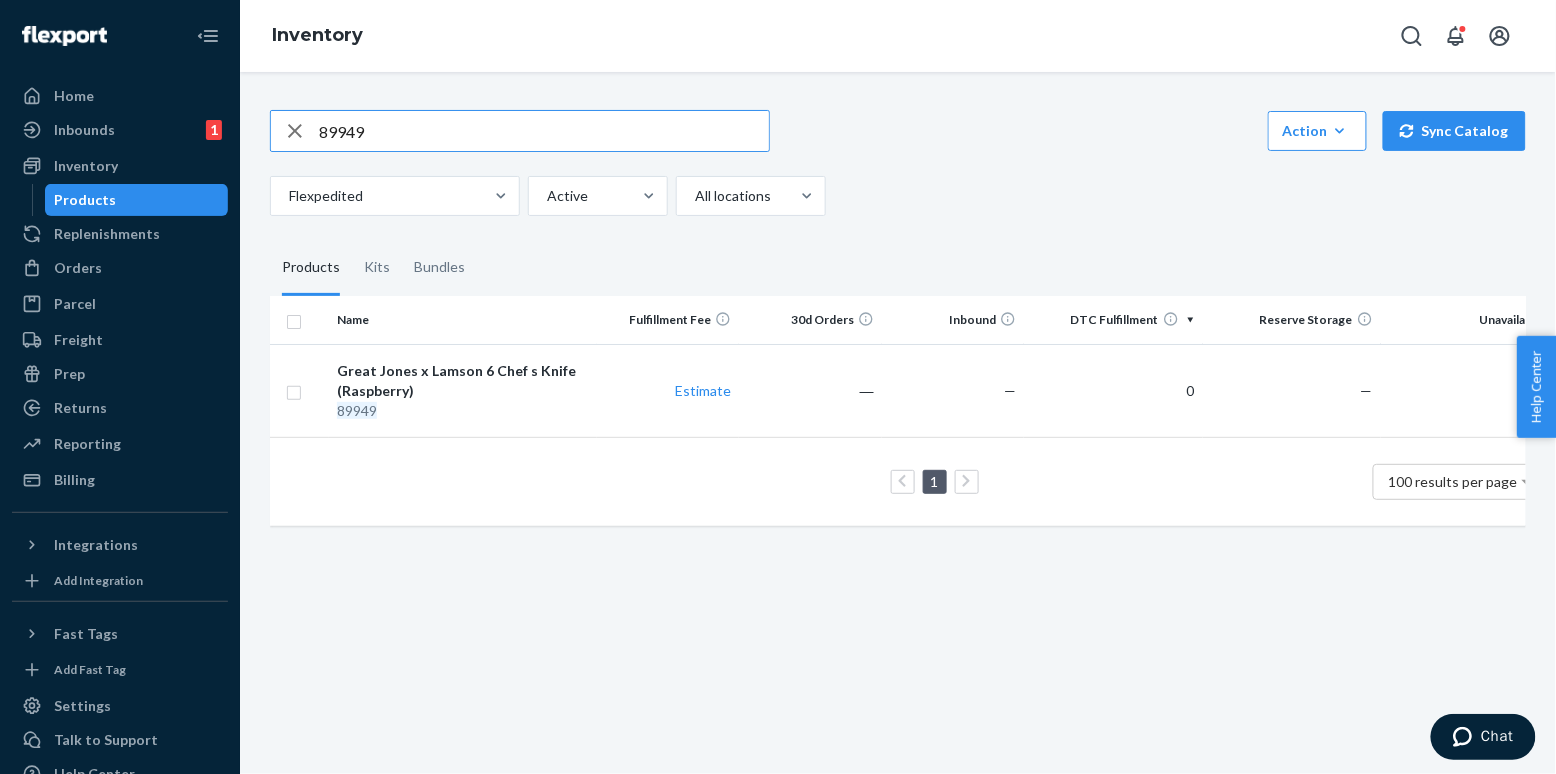 click on "89949" at bounding box center (544, 131) 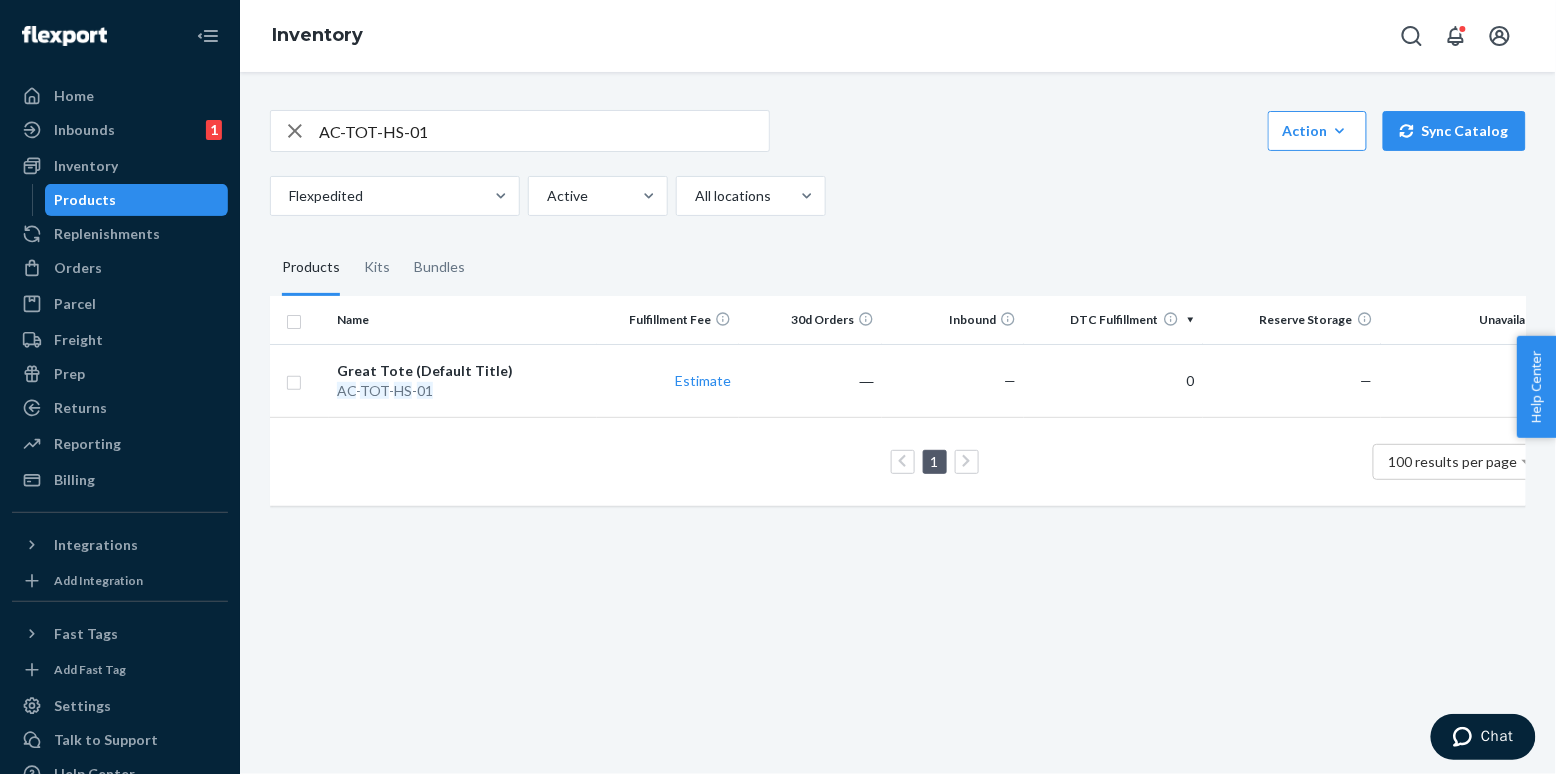 click on "AC-TOT-HS-01" at bounding box center [544, 131] 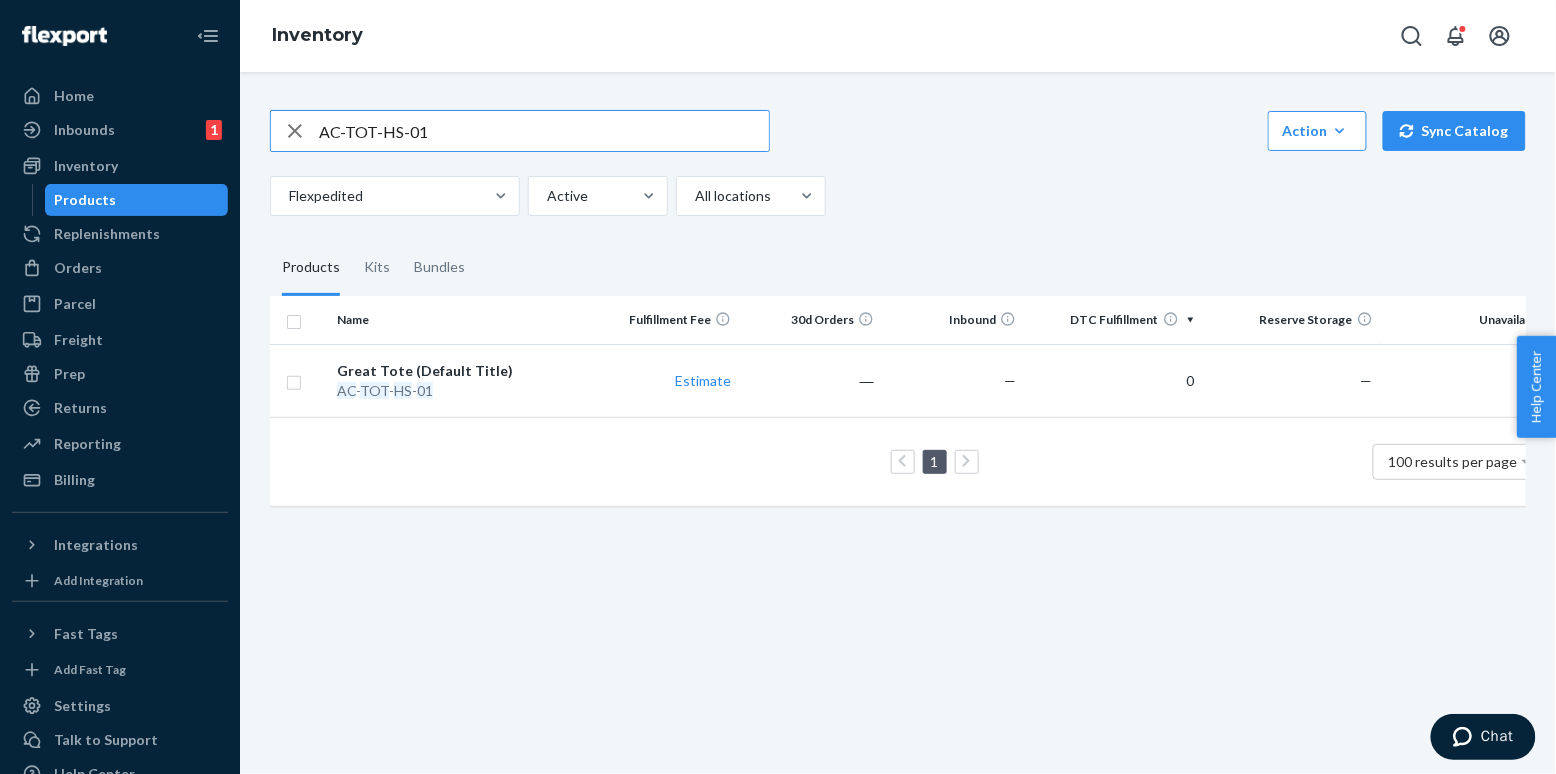 click on "AC-TOT-HS-01" at bounding box center [544, 131] 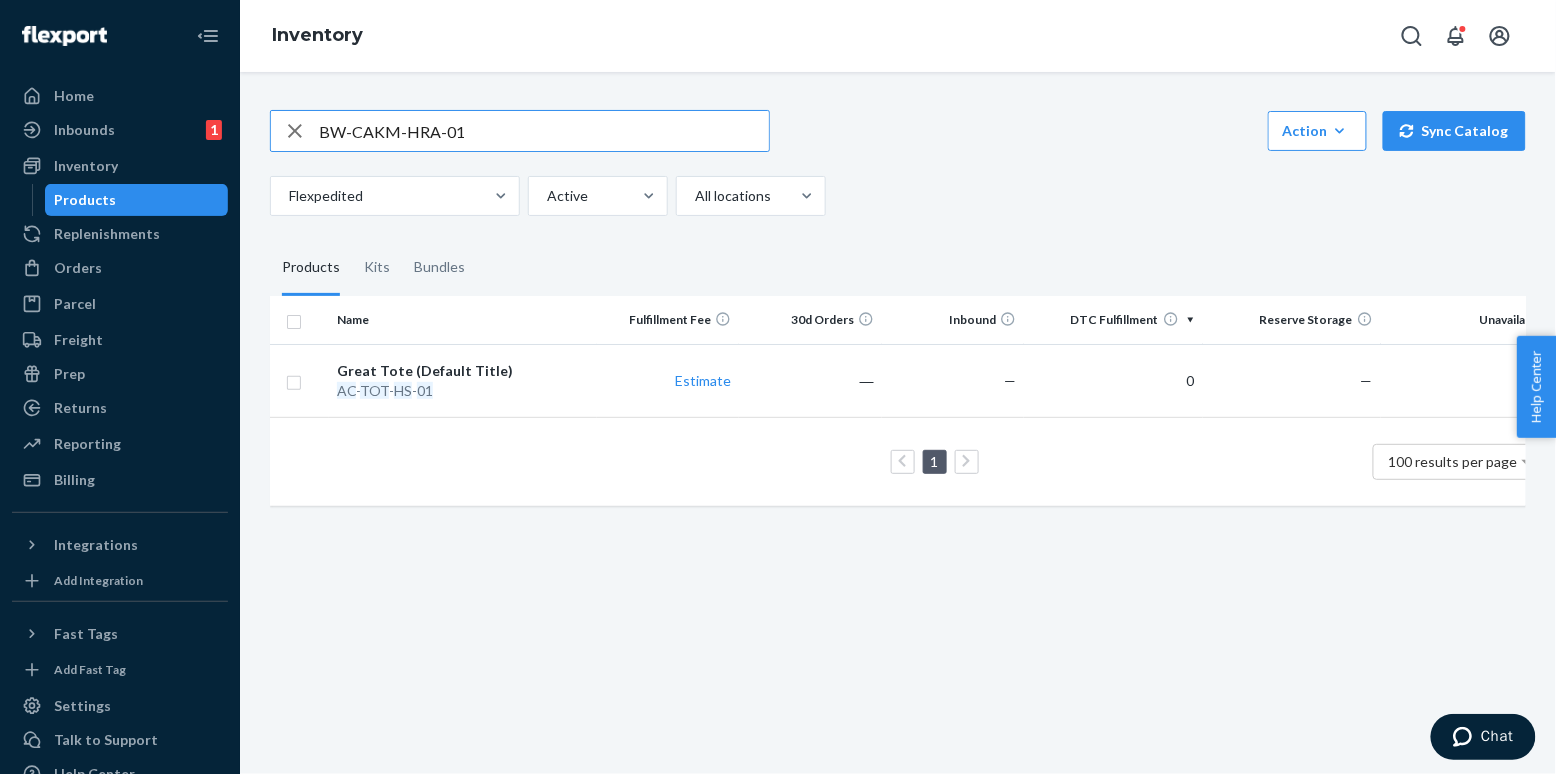 type on "BW-CAKM-HRA-01" 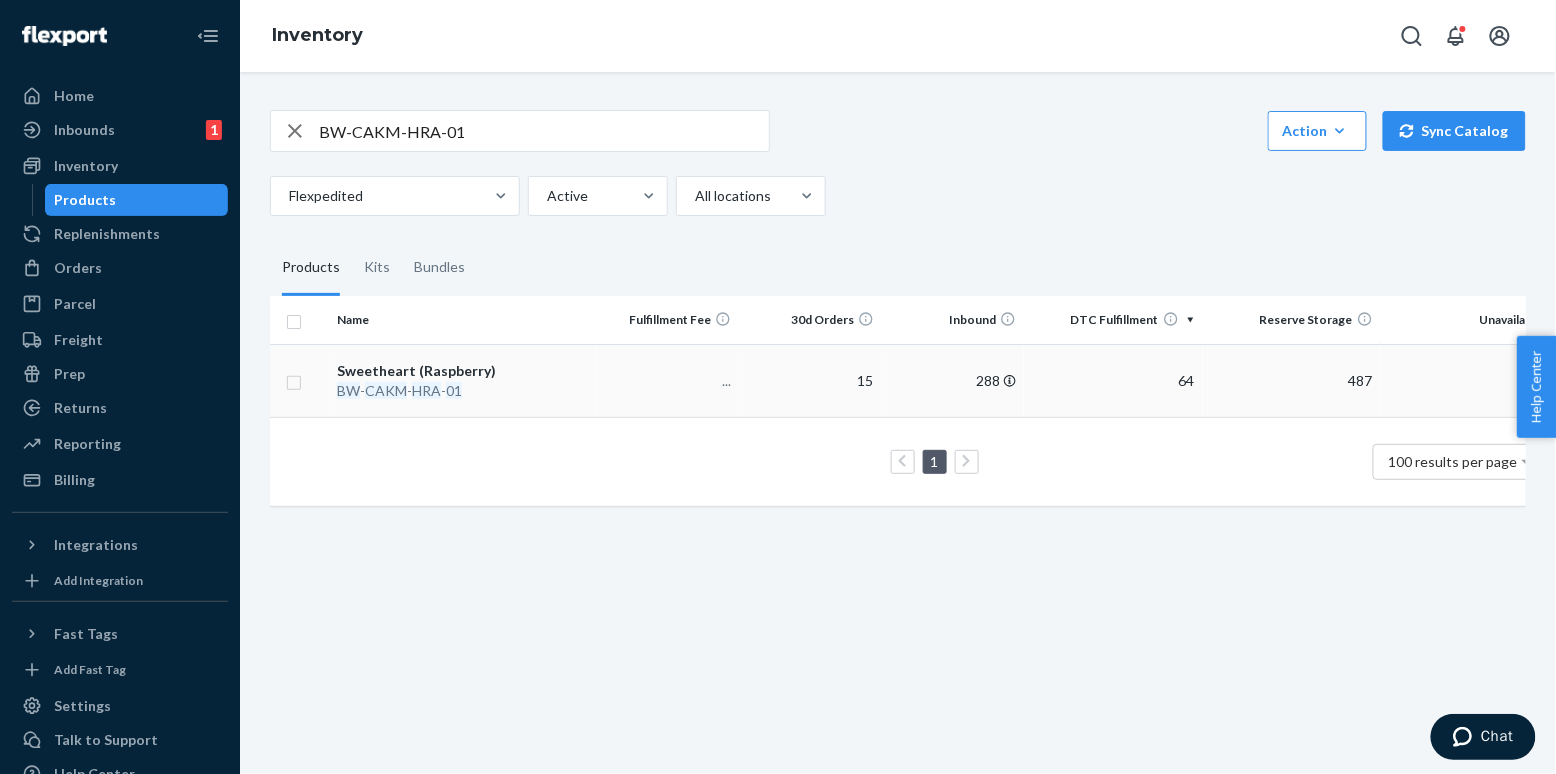 click on "BW - CAKM - HRA - 01" at bounding box center (462, 391) 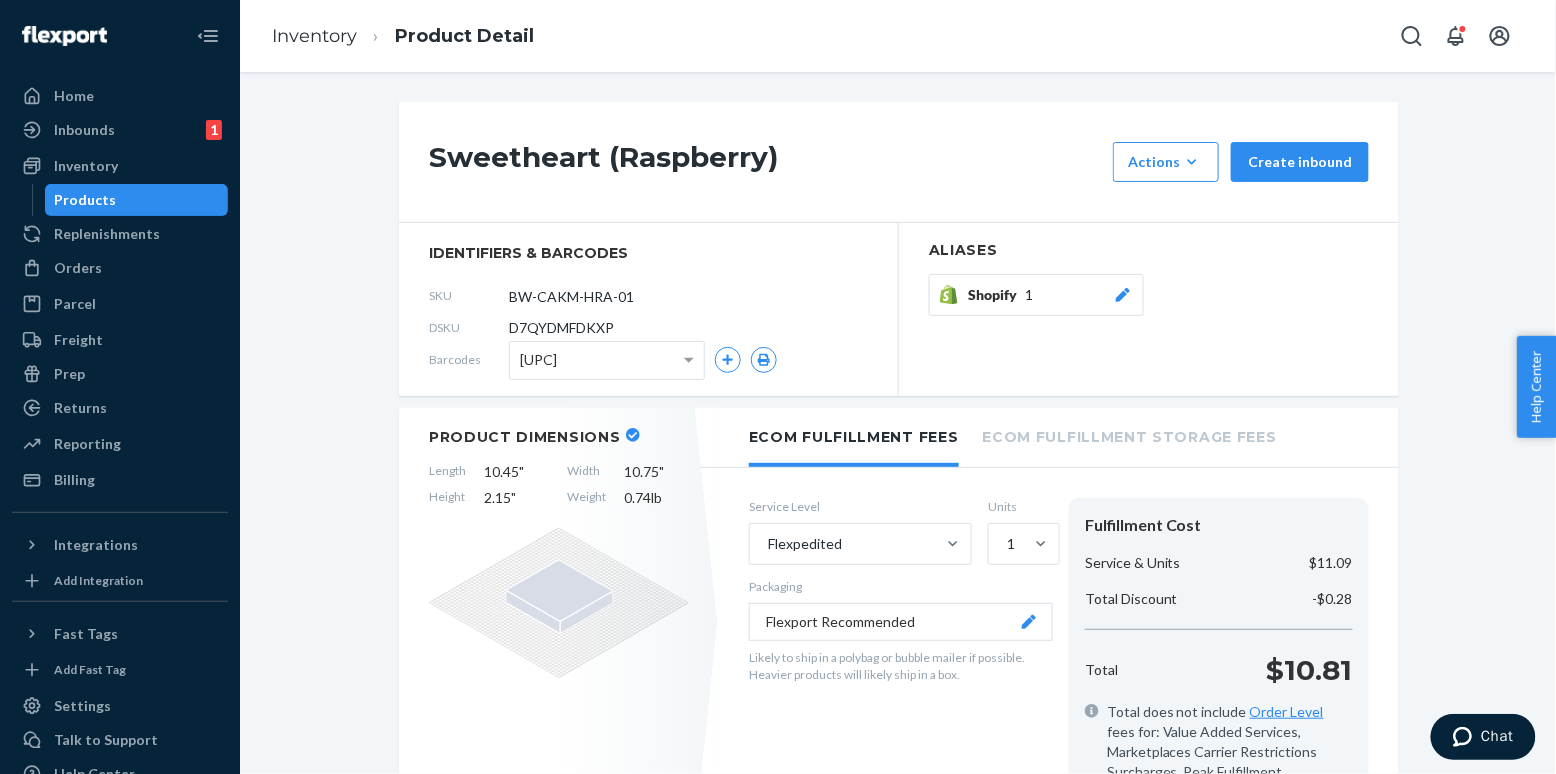 scroll, scrollTop: 74, scrollLeft: 0, axis: vertical 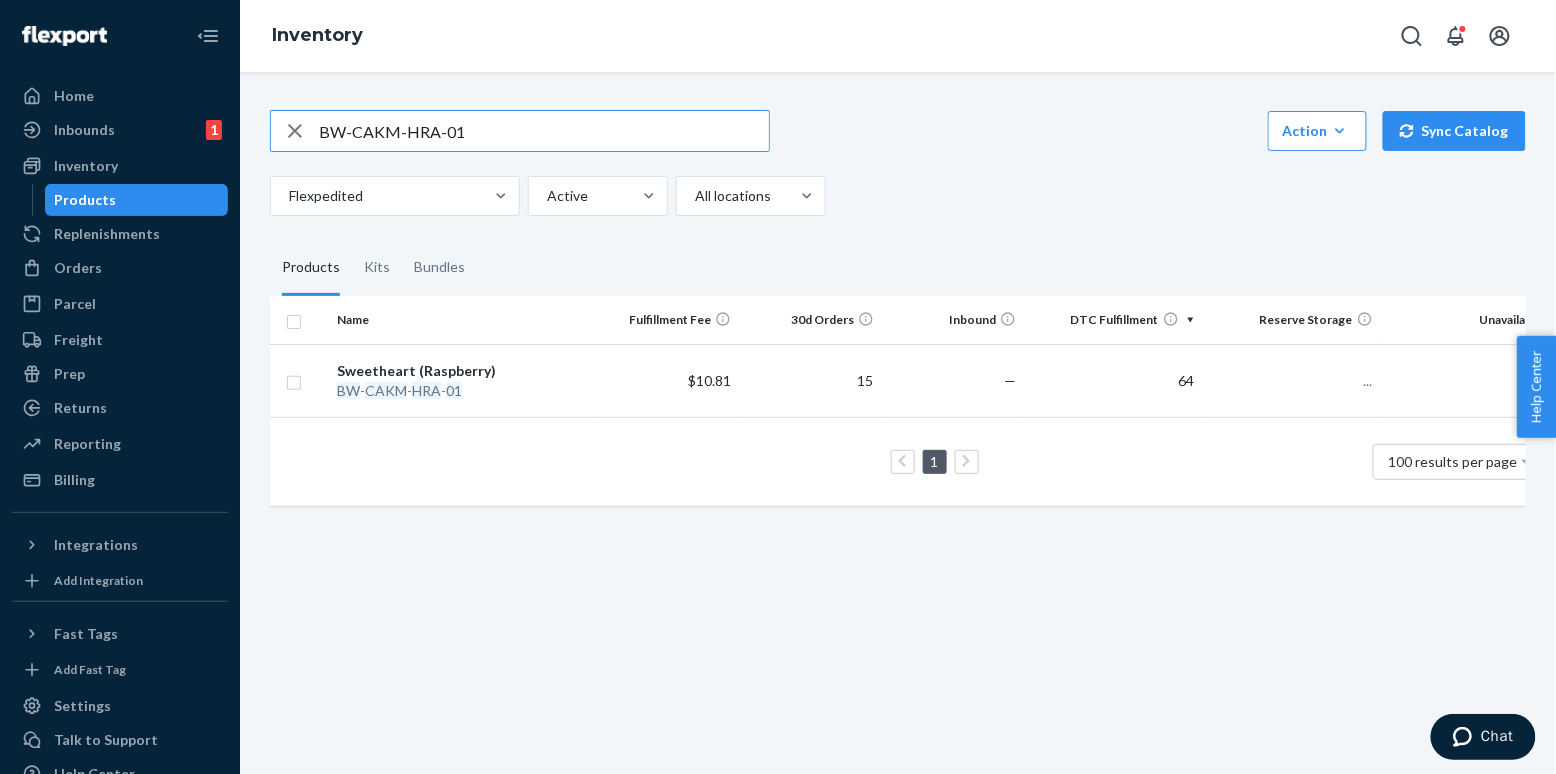 click on "BW-CAKM-HRA-01" at bounding box center (544, 131) 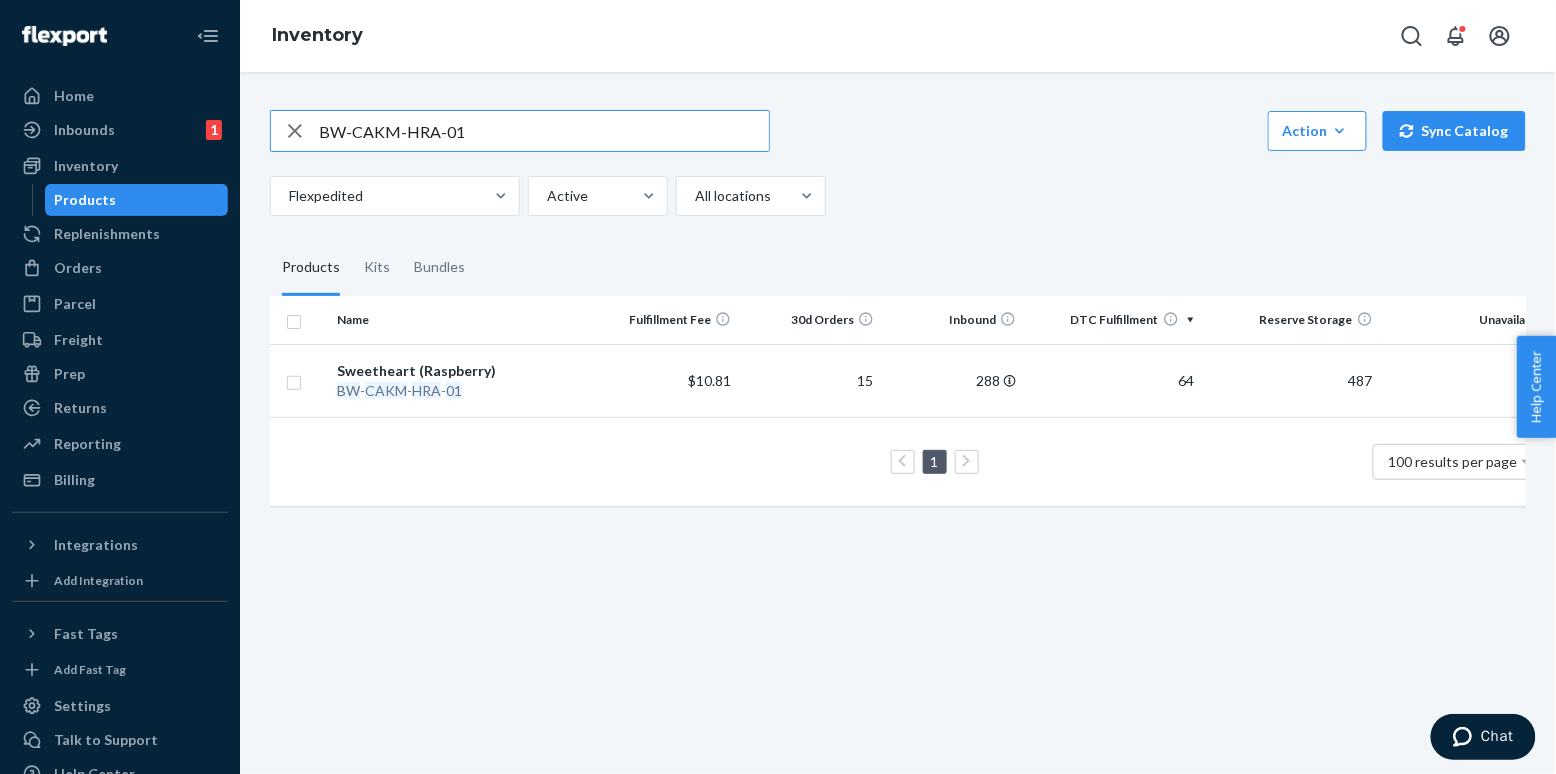 click on "BW-CAKM-HRA-01" at bounding box center [544, 131] 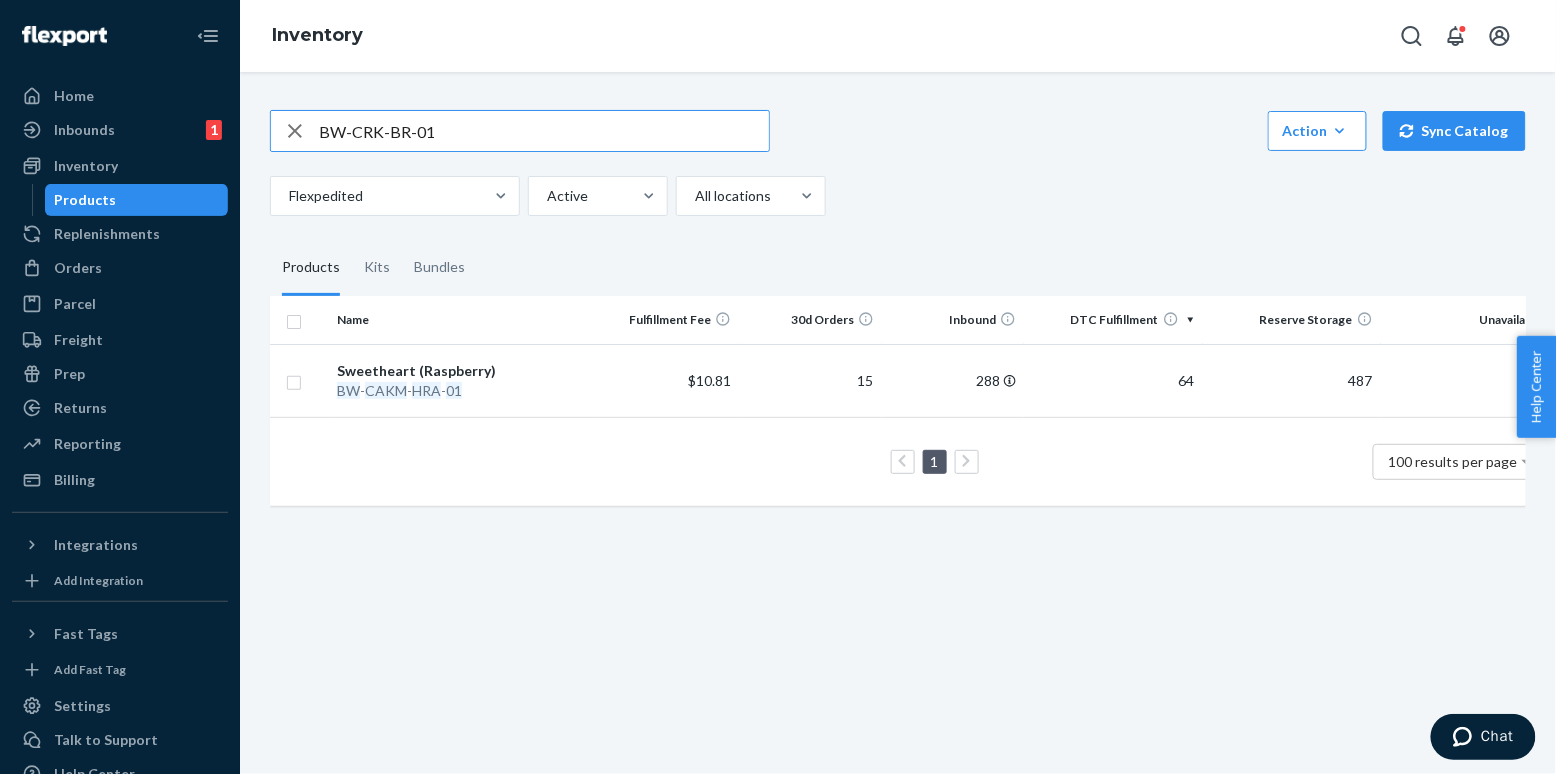 type on "BW-CRK-BR-01" 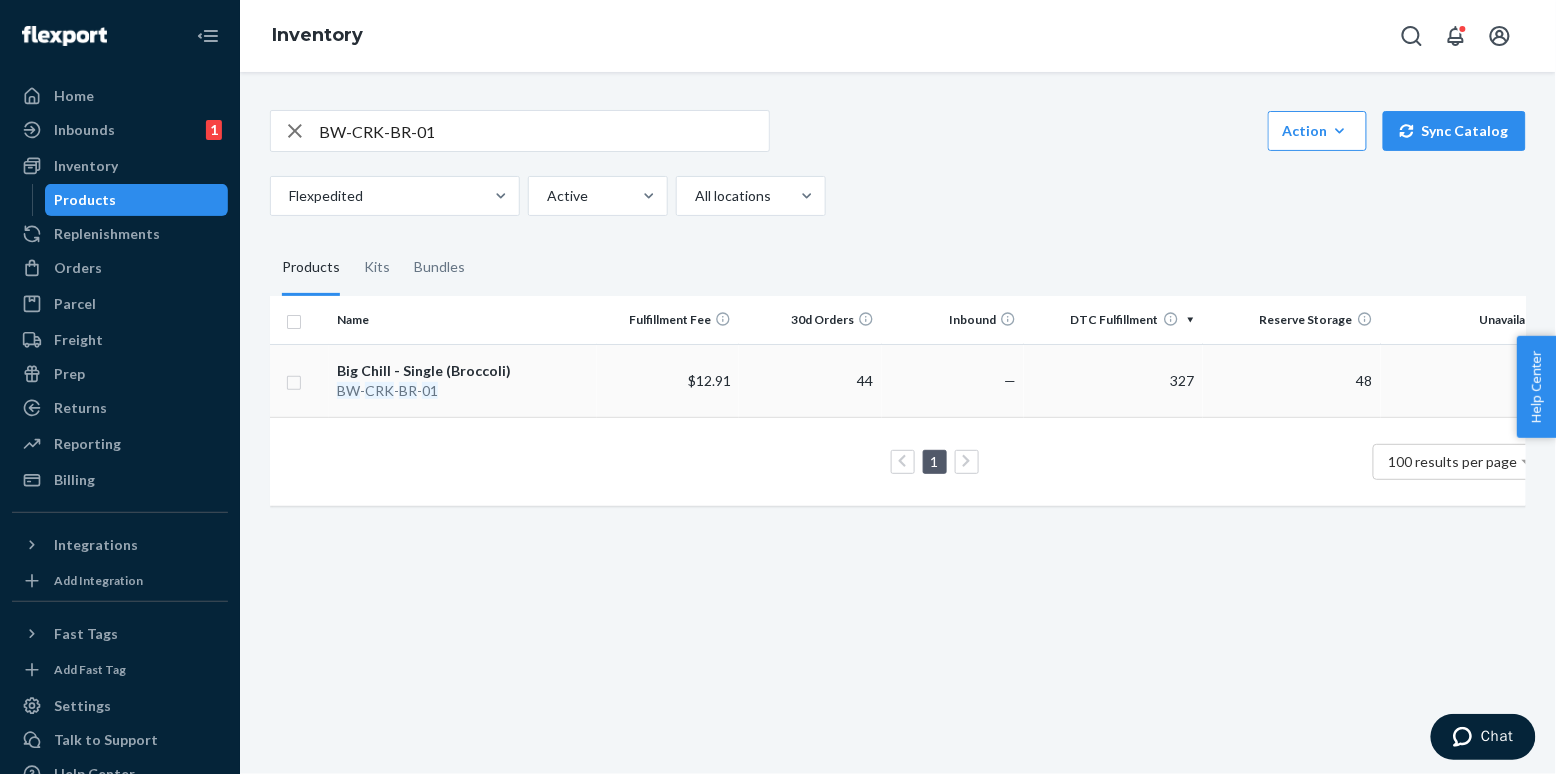 click on "BW - CRK - BR - 01" at bounding box center (462, 391) 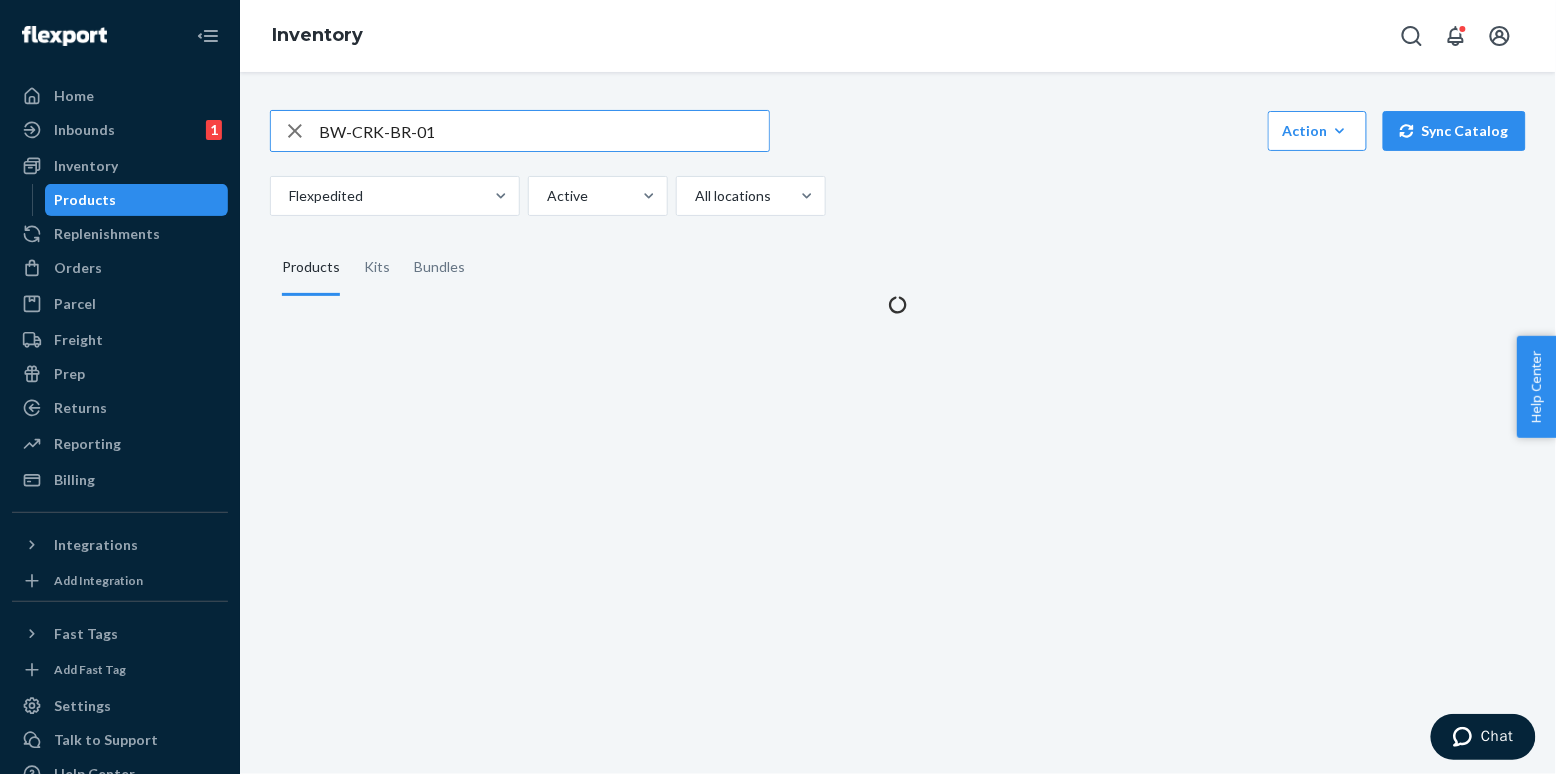 click on "BW-CRK-BR-01" at bounding box center [544, 131] 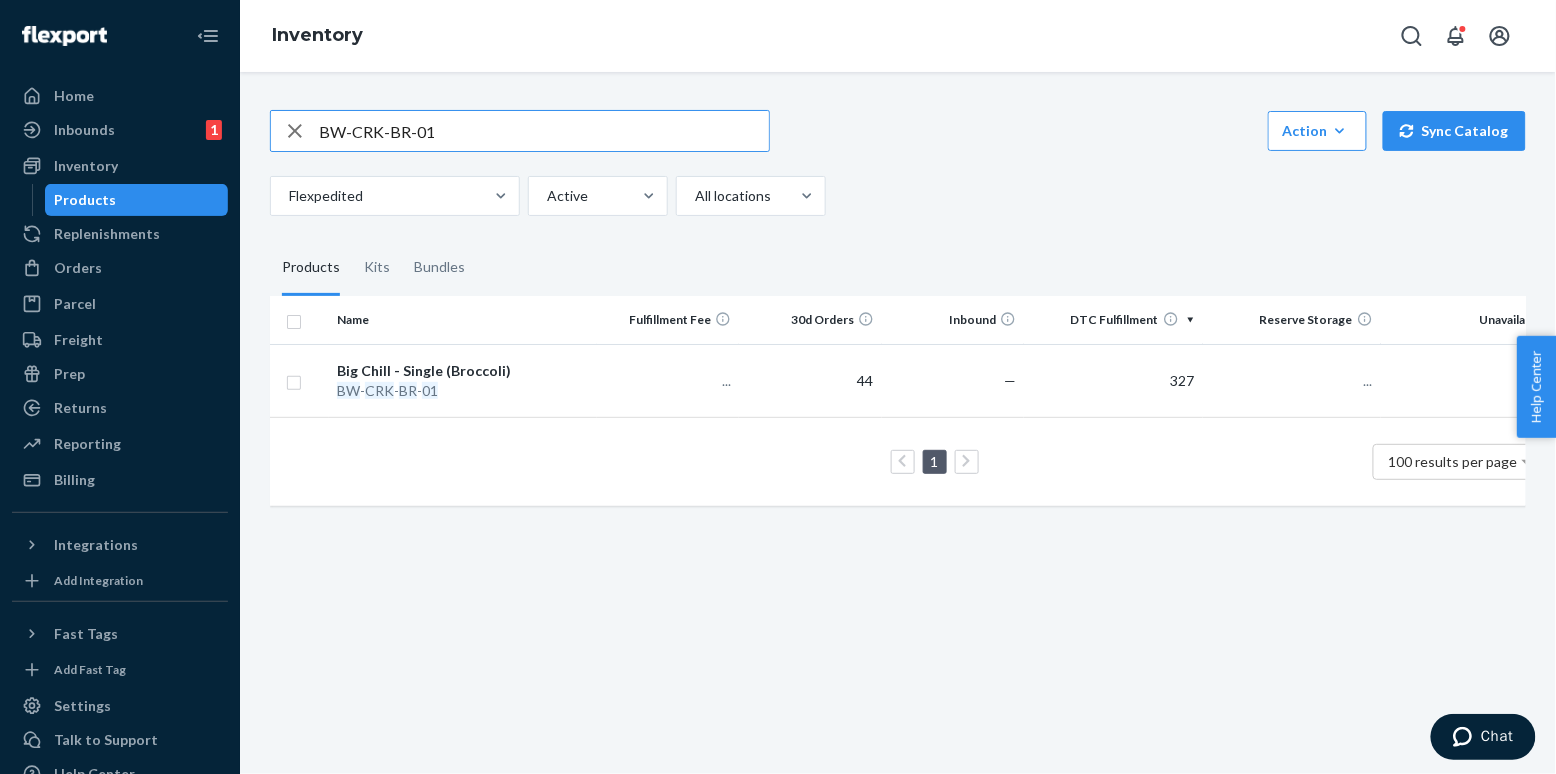 click on "BW-CRK-BR-01" at bounding box center (544, 131) 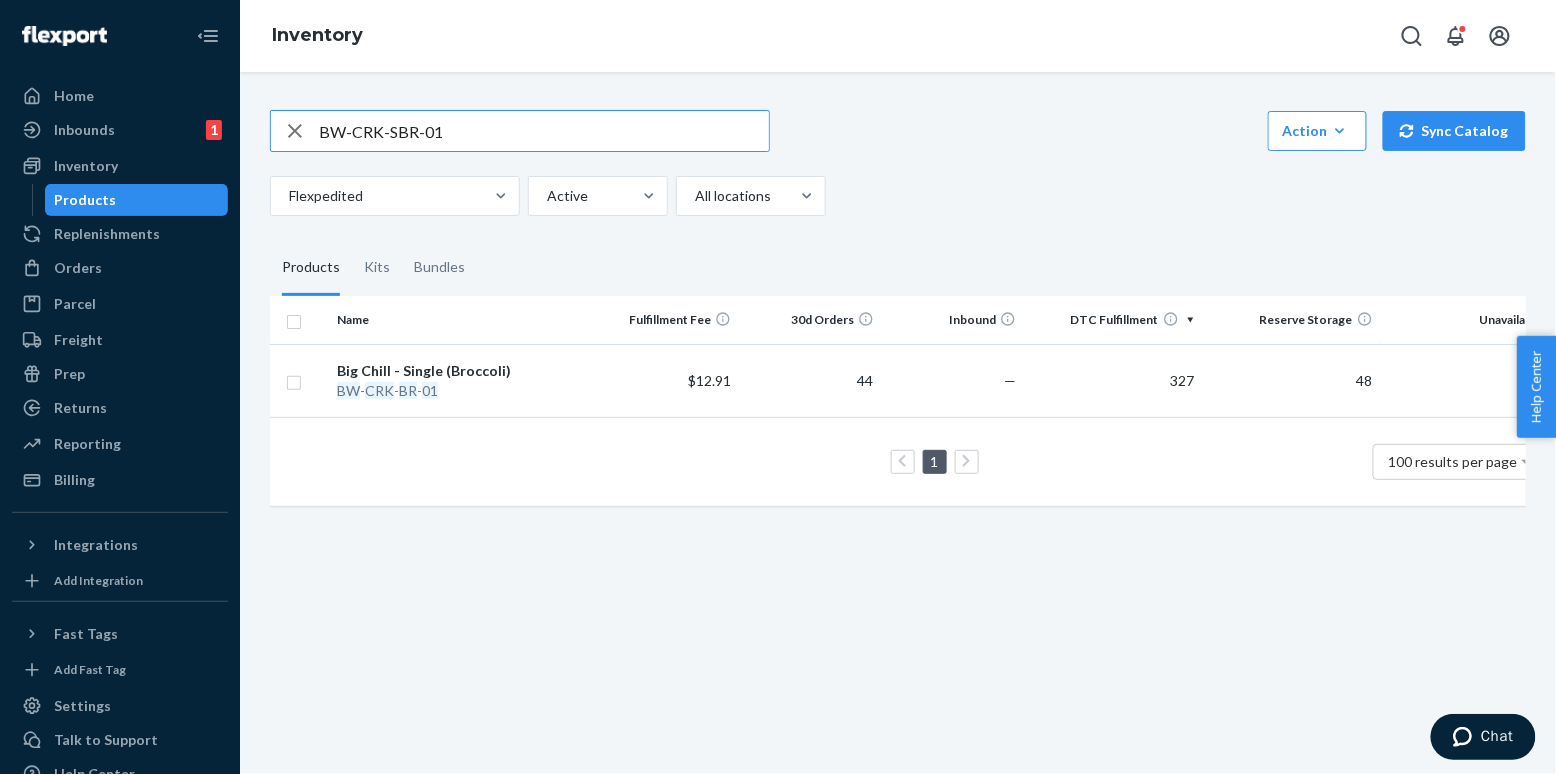 type on "BW-CRK-SBR-01" 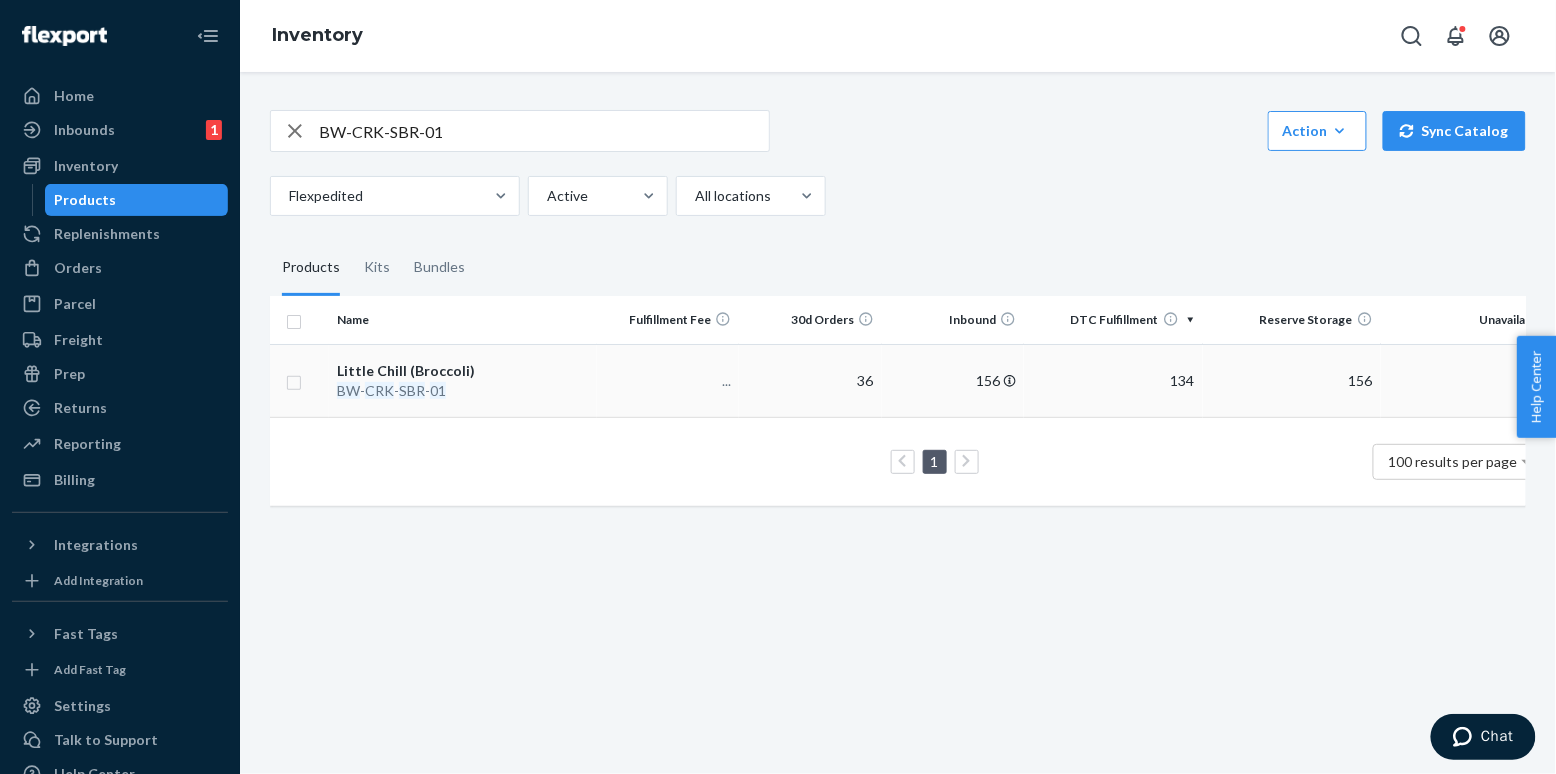 click on "BW - CRK - SBR - 01" at bounding box center [462, 391] 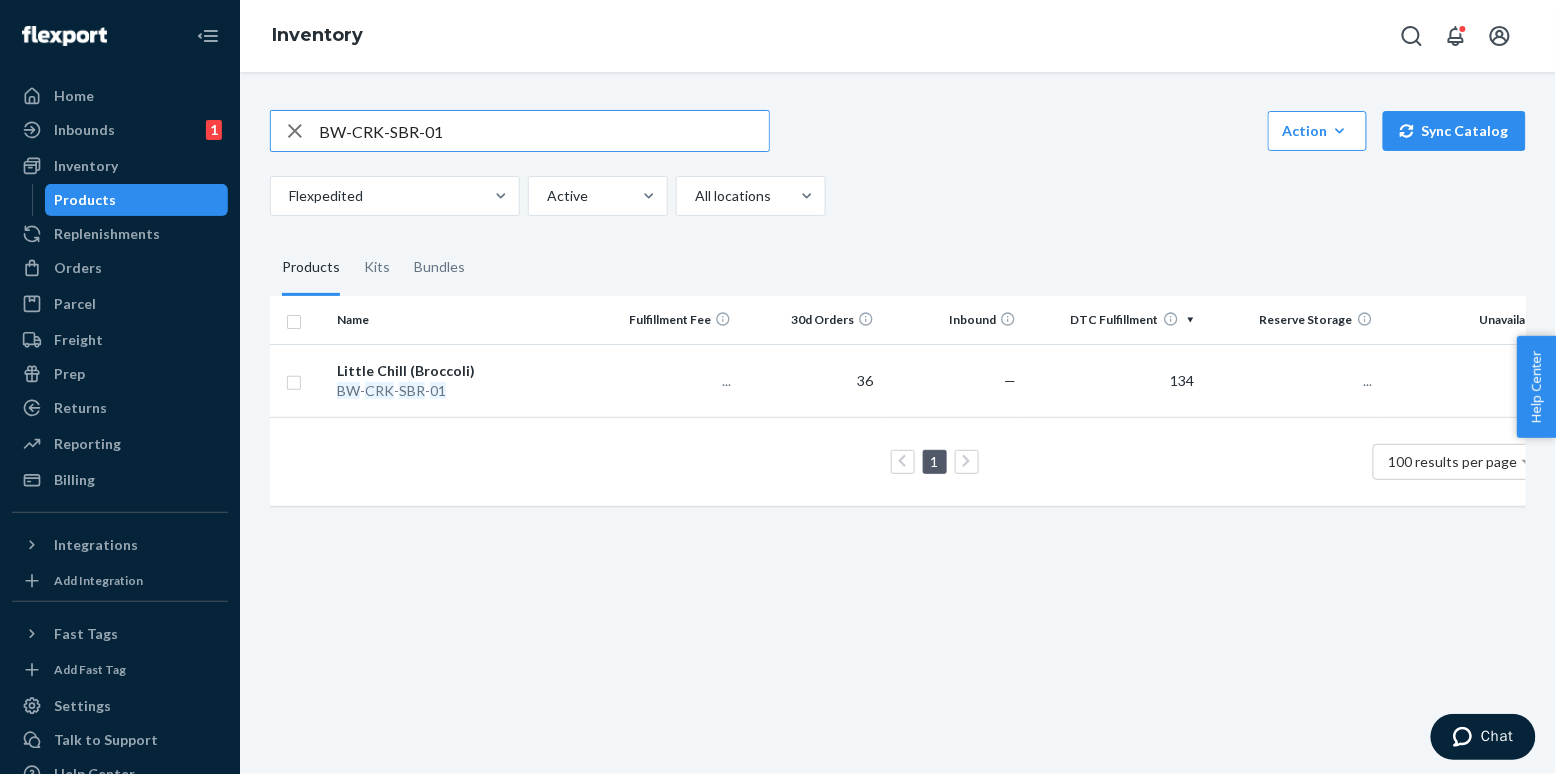 click on "BW-CRK-SBR-01" at bounding box center (544, 131) 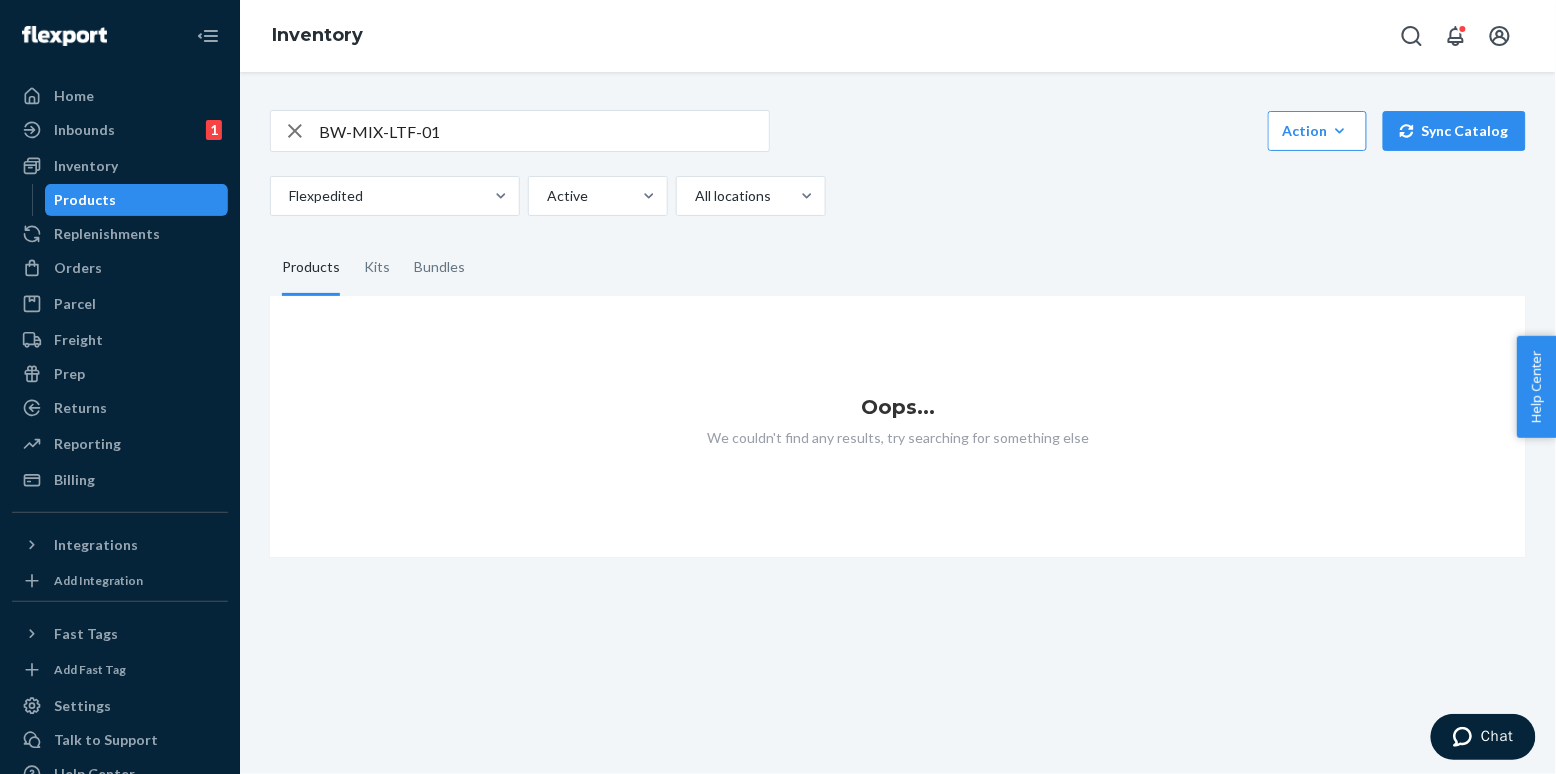 click on "BW-MIX-LTF-01" at bounding box center (544, 131) 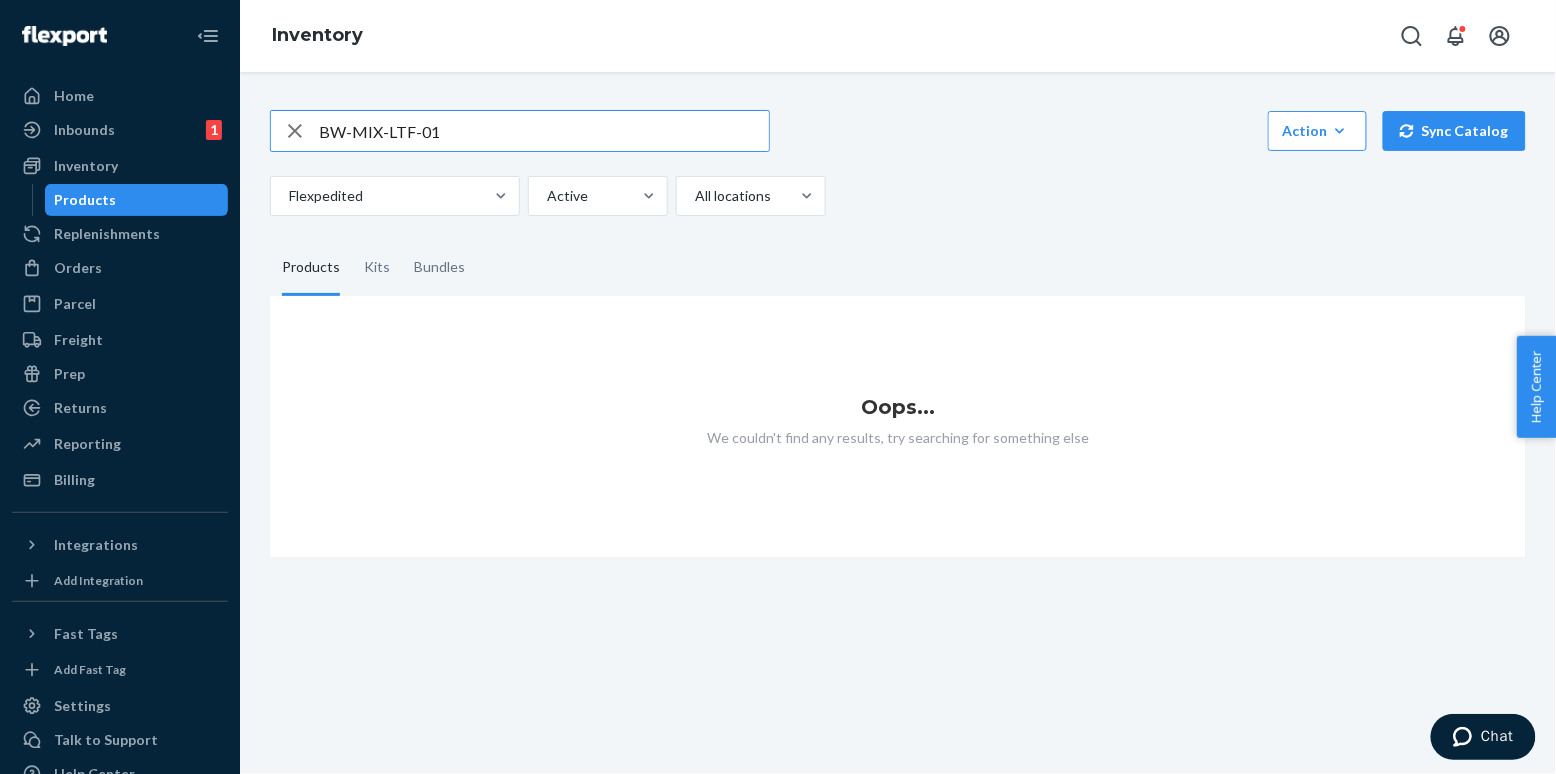 click on "BW-MIX-LTF-01" at bounding box center (544, 131) 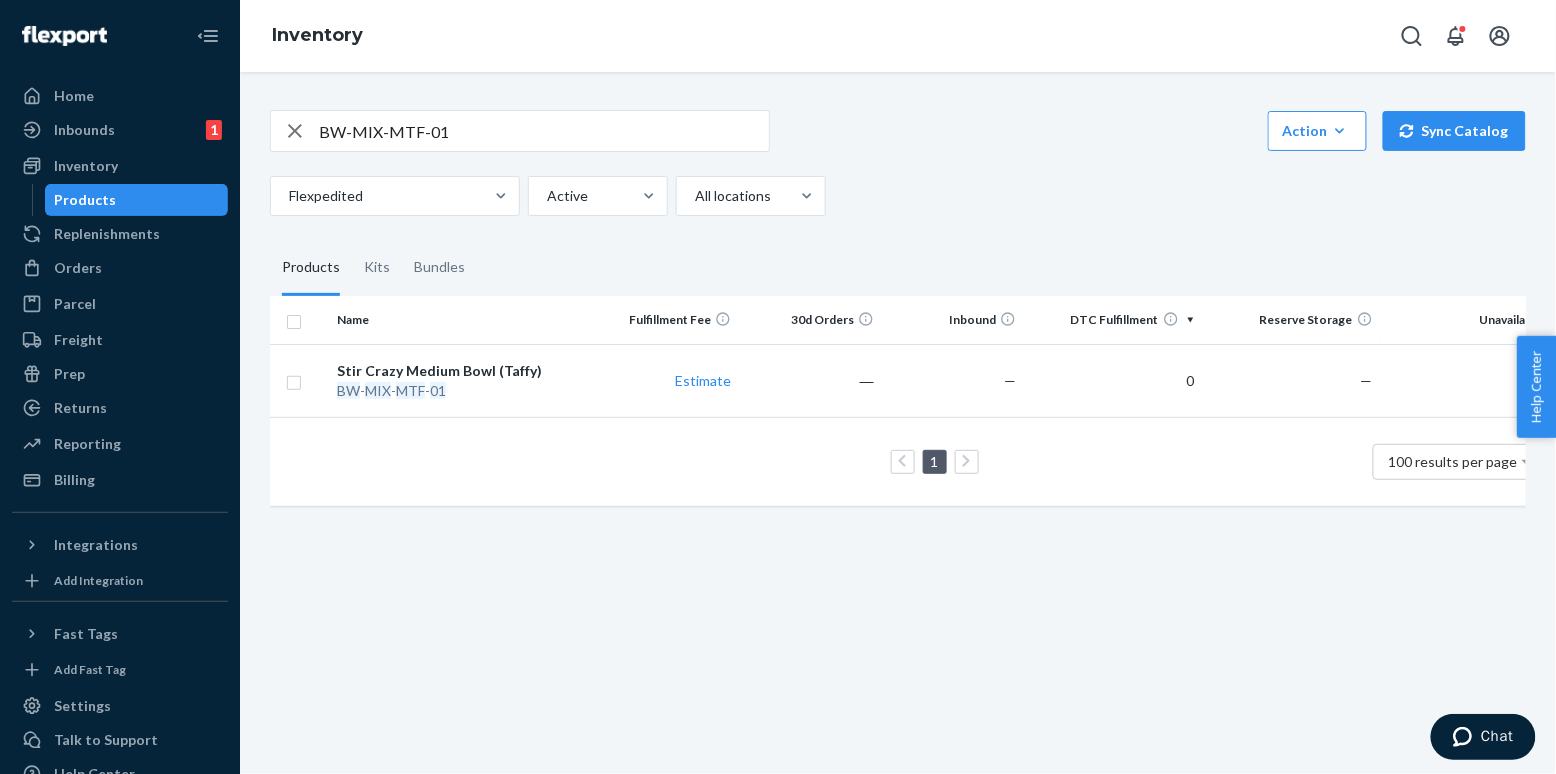 click on "BW-MIX-MTF-01" at bounding box center [544, 131] 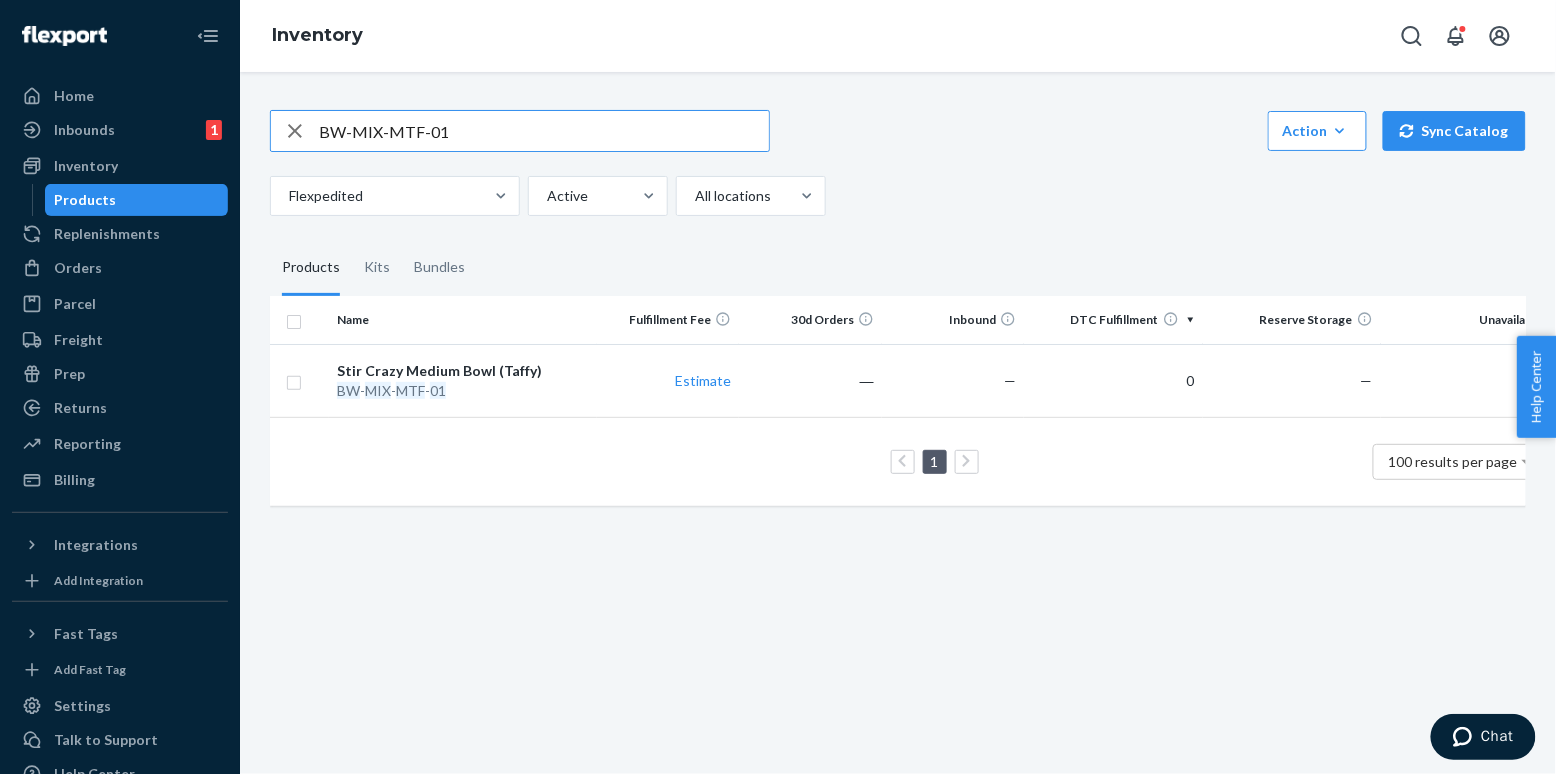 click on "BW-MIX-MTF-01" at bounding box center [544, 131] 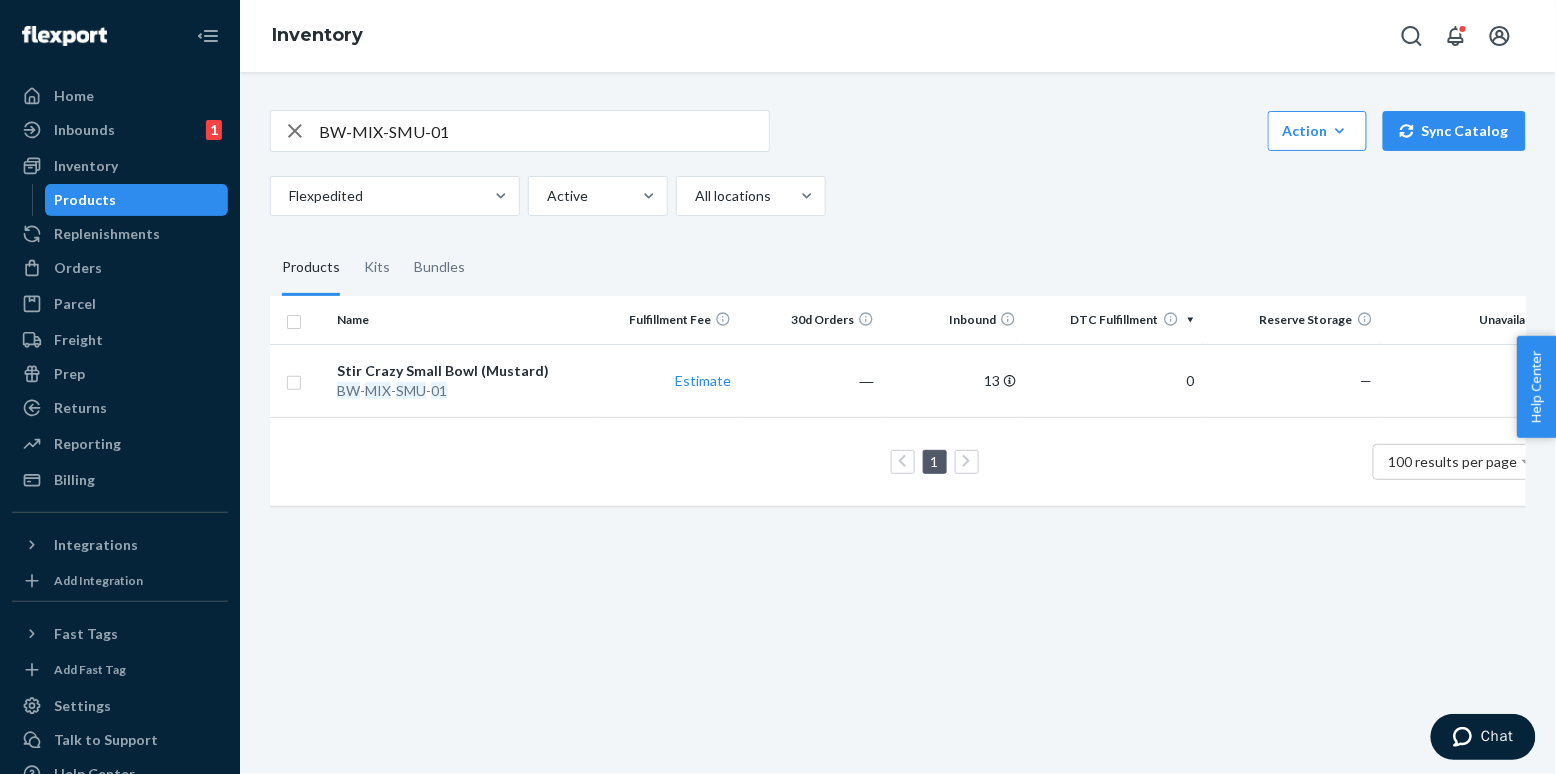 click on "BW-MIX-SMU-01" at bounding box center (544, 131) 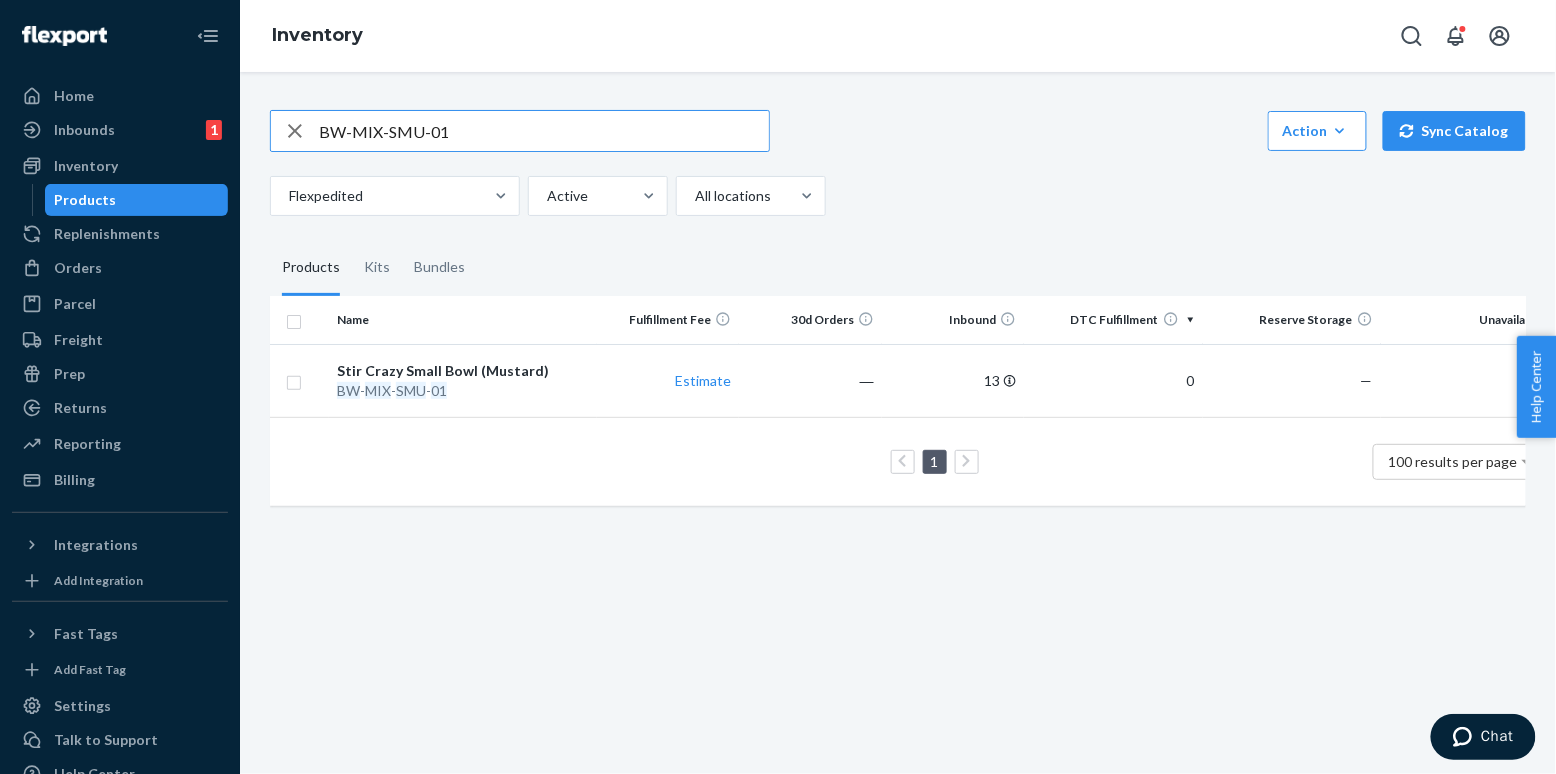 click on "BW-MIX-SMU-01" at bounding box center [544, 131] 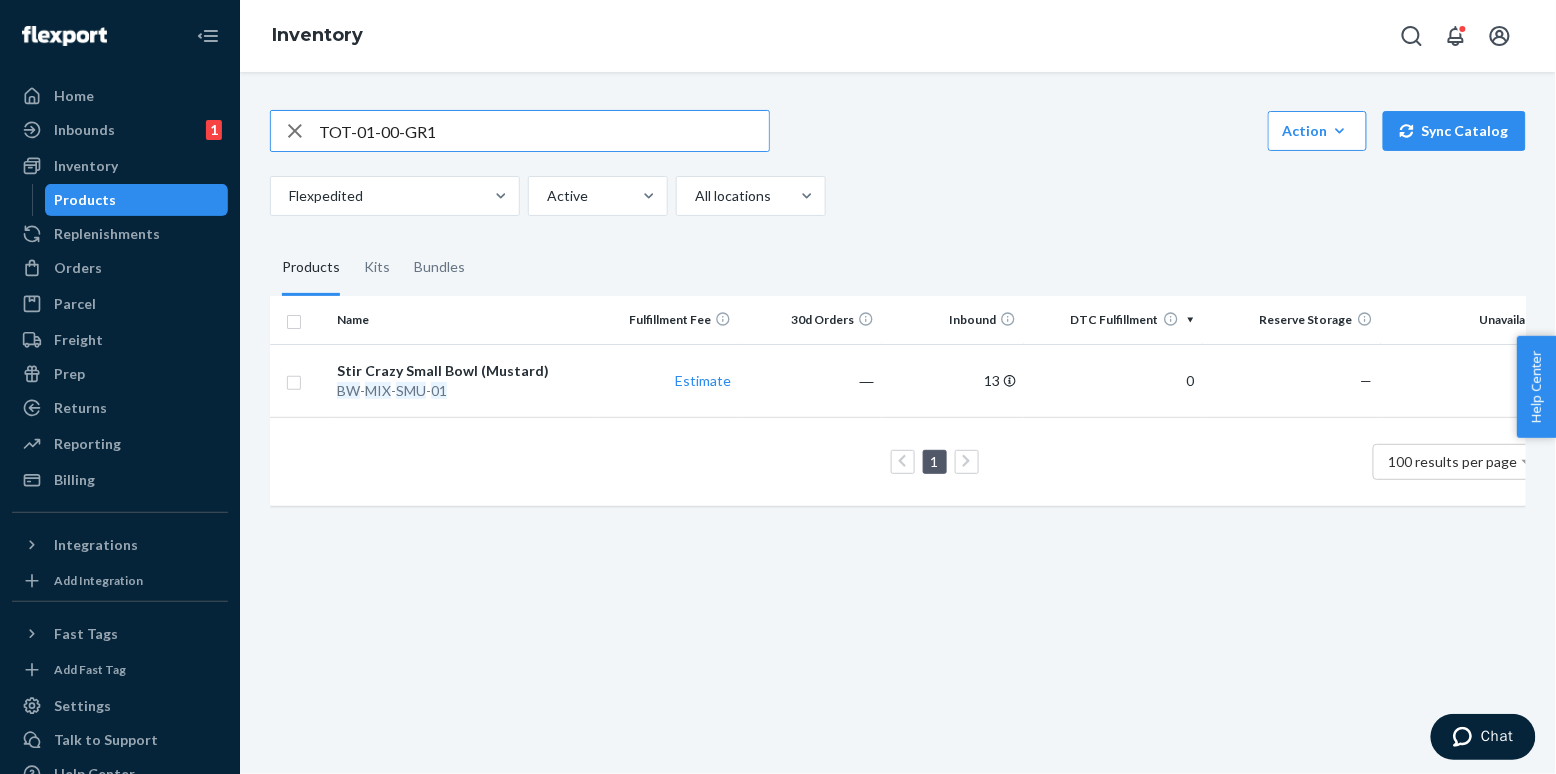 type on "TOT-01-00-GR1" 